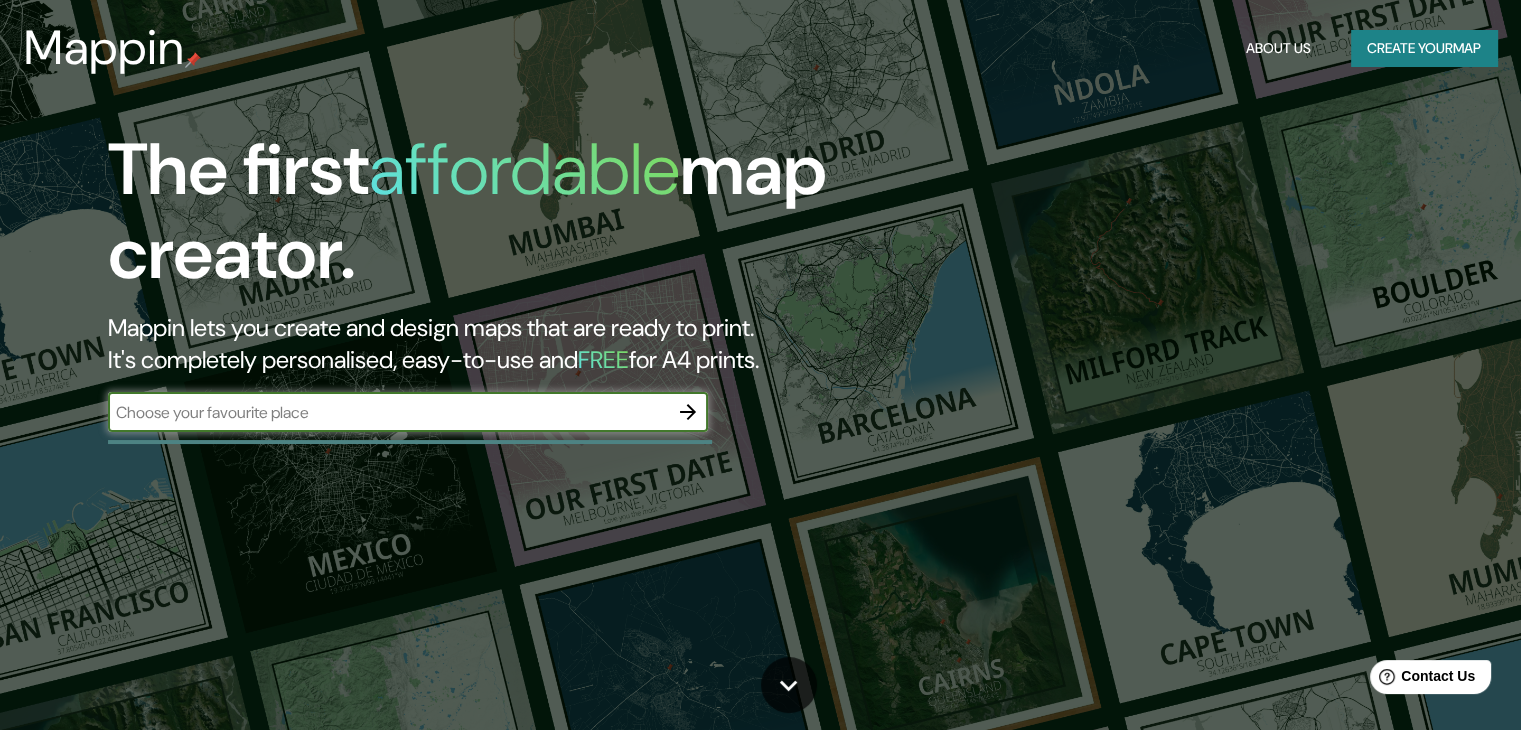 scroll, scrollTop: 100, scrollLeft: 0, axis: vertical 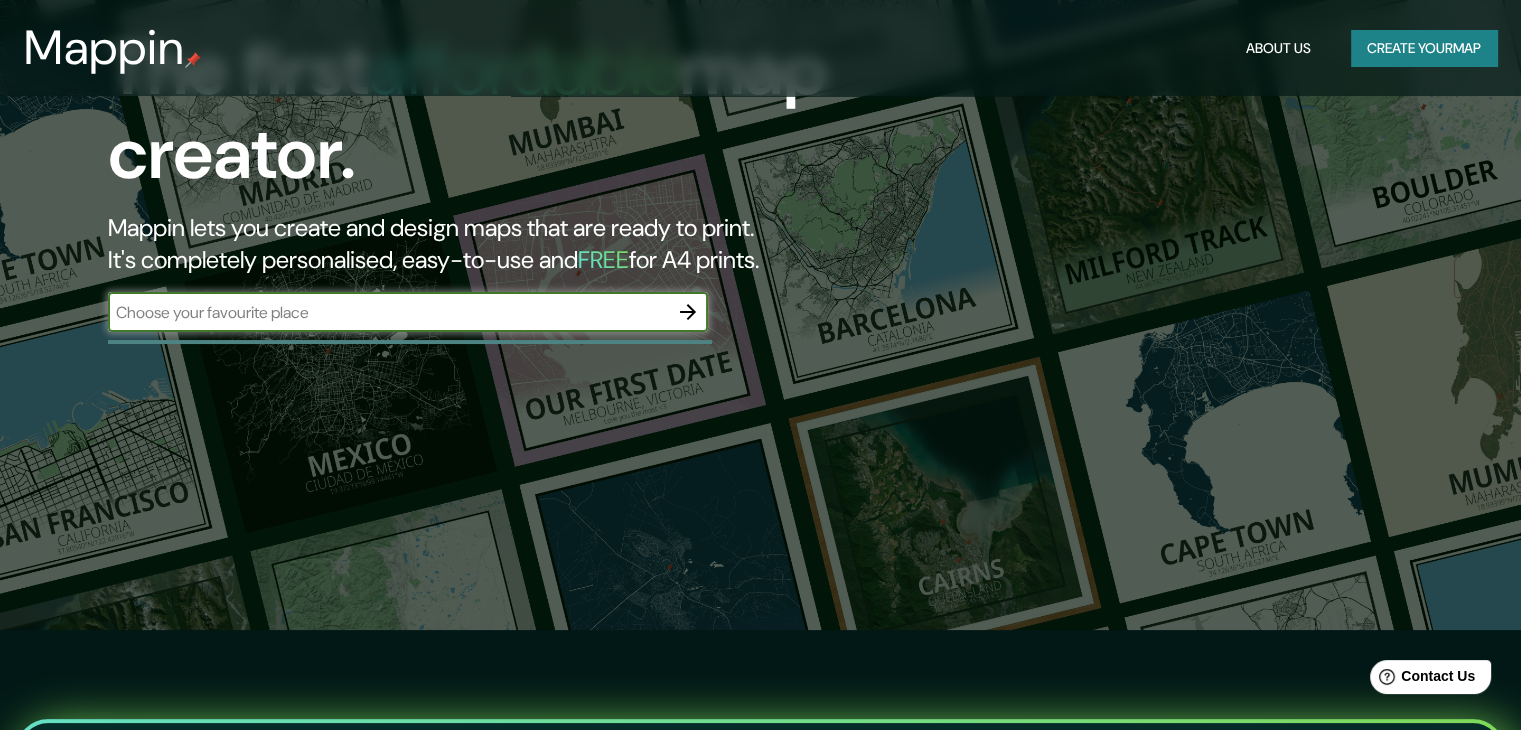 click at bounding box center (388, 312) 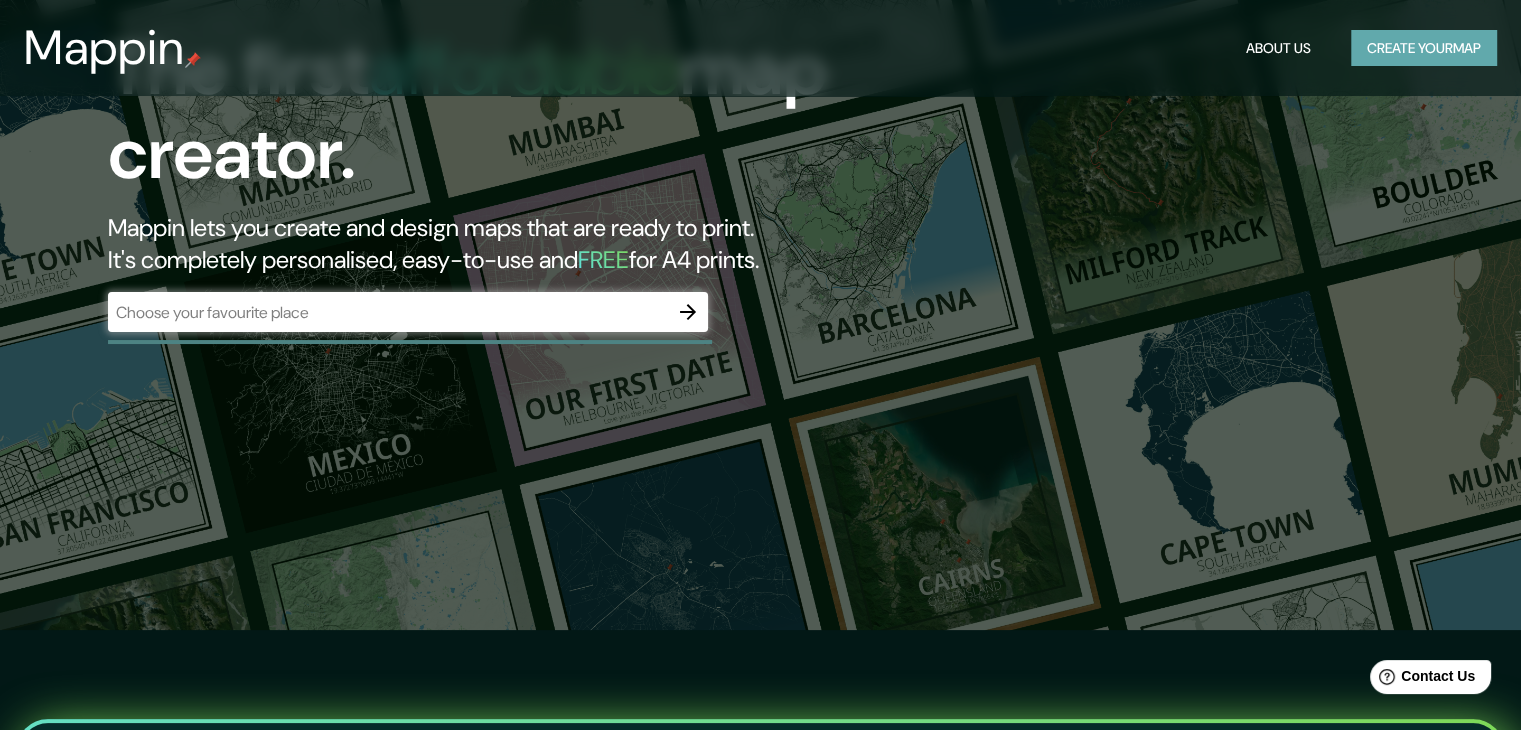 click on "Create your   map" at bounding box center [1424, 48] 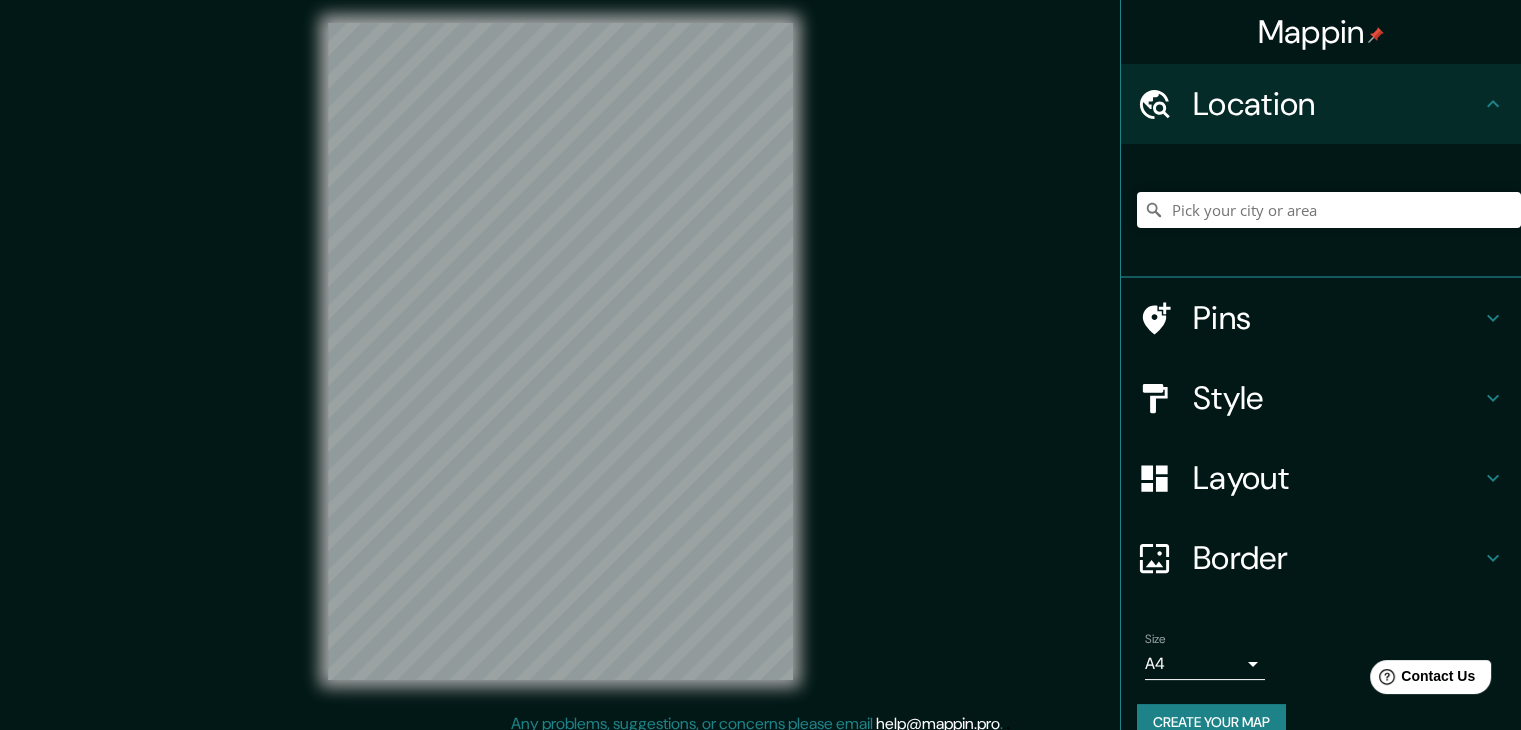 scroll, scrollTop: 0, scrollLeft: 0, axis: both 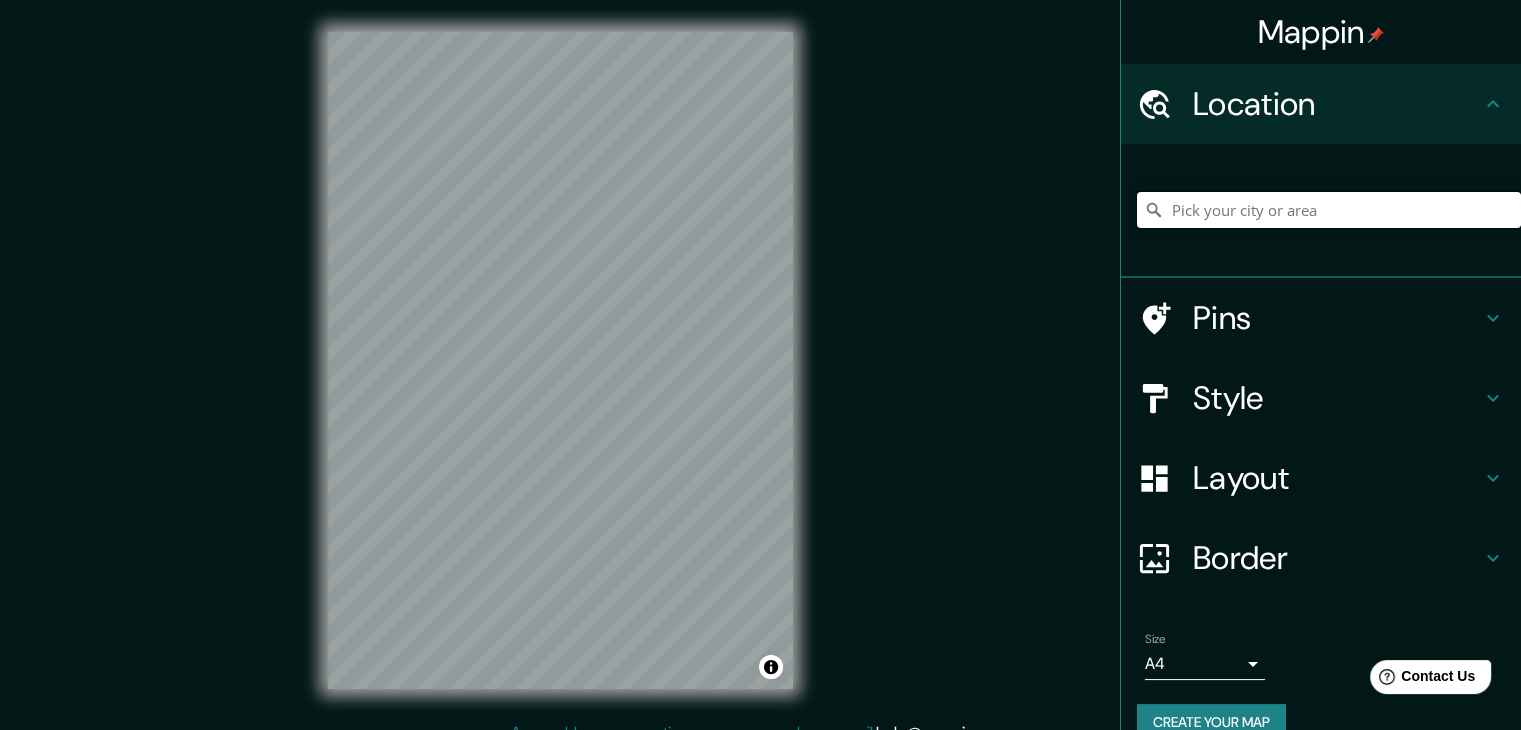 click at bounding box center [1329, 210] 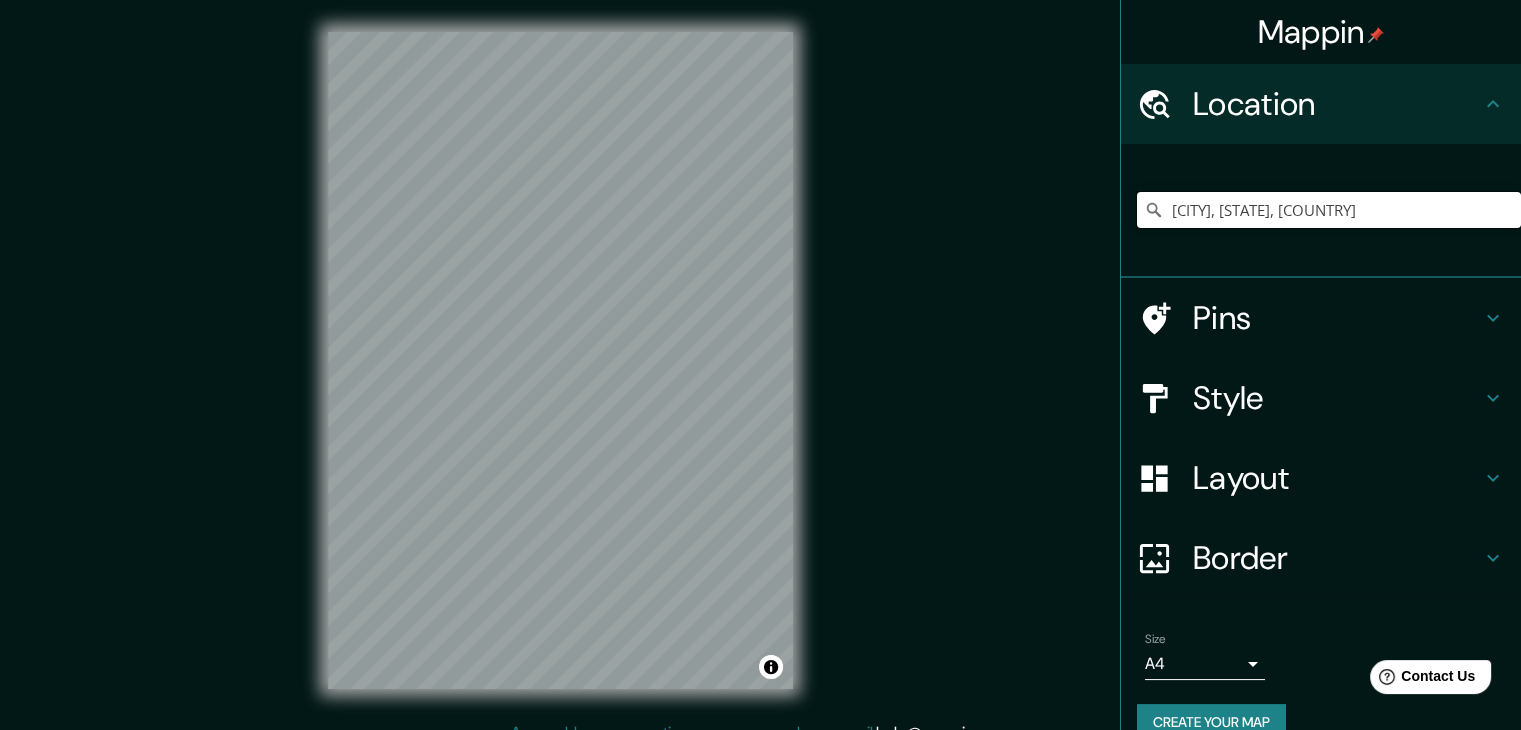 drag, startPoint x: 1329, startPoint y: 208, endPoint x: 1011, endPoint y: 208, distance: 318 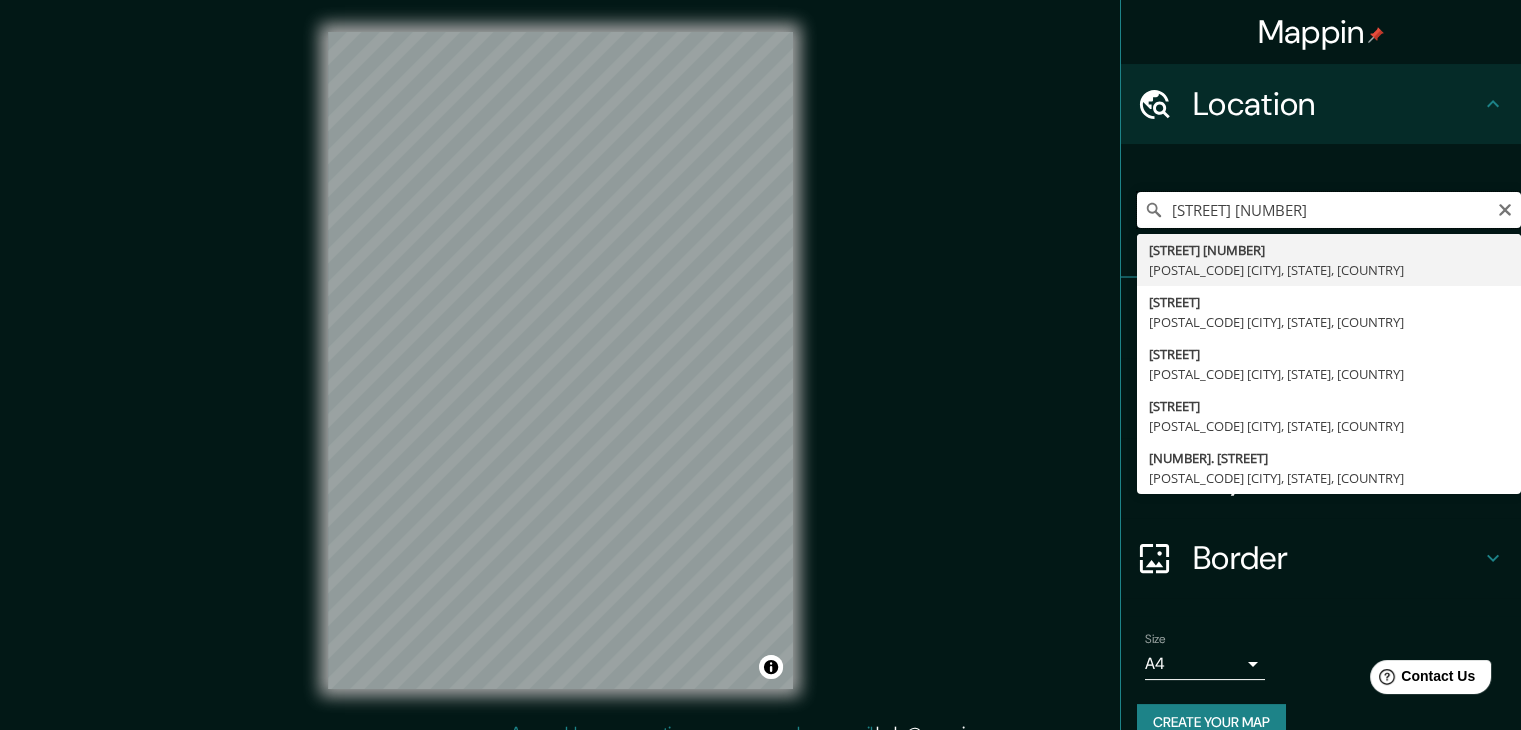 type on "[STREET] [NUMBER]" 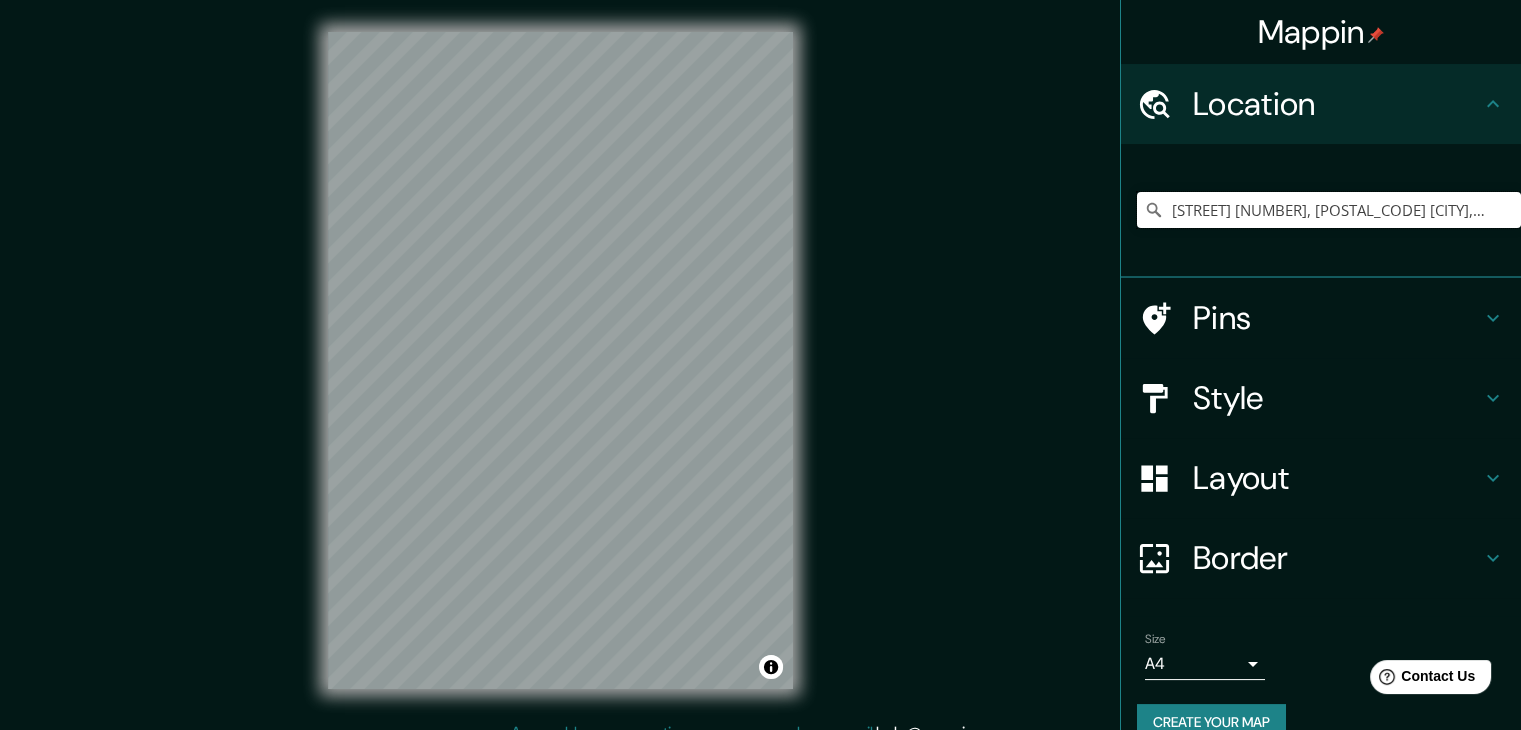 scroll, scrollTop: 0, scrollLeft: 0, axis: both 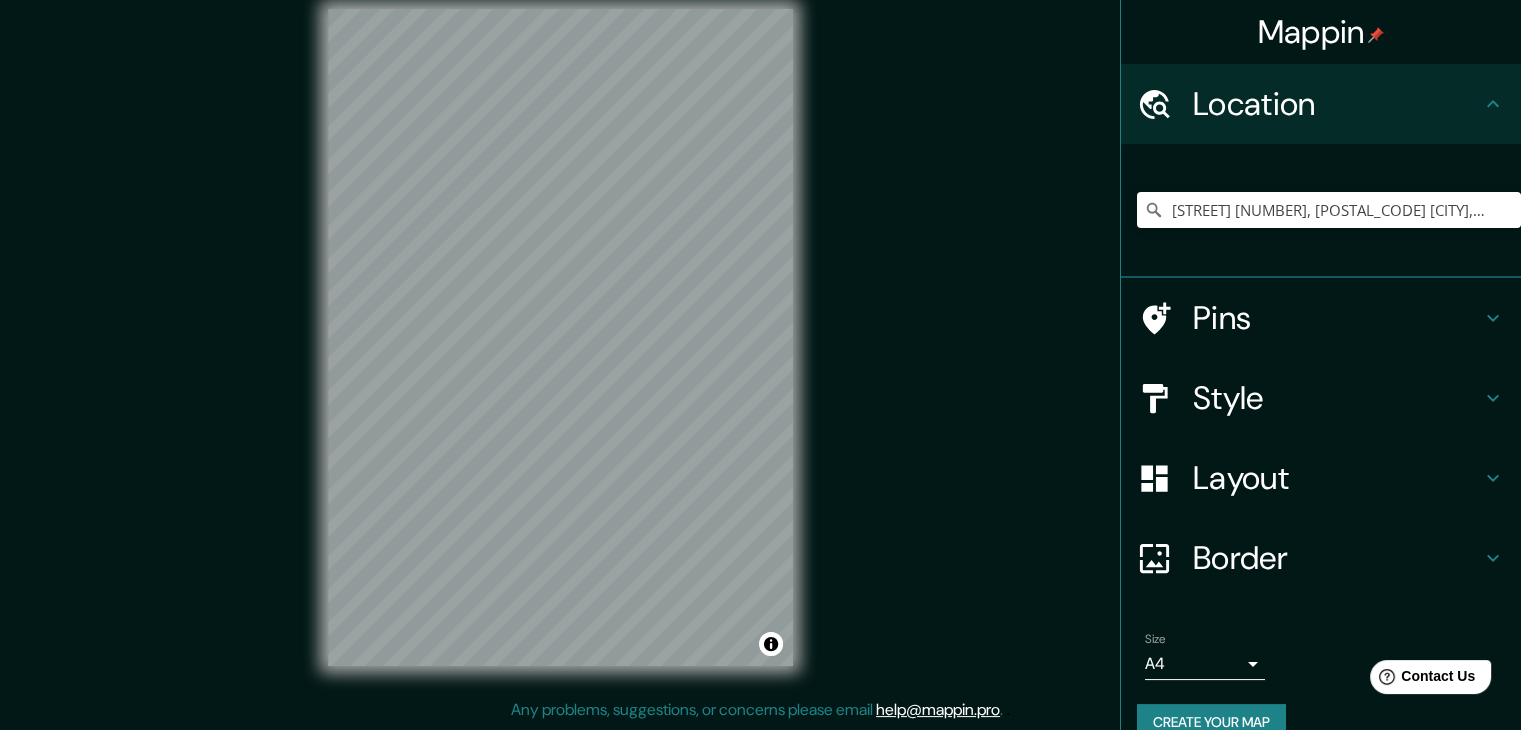 click on "Pins" at bounding box center [1337, 104] 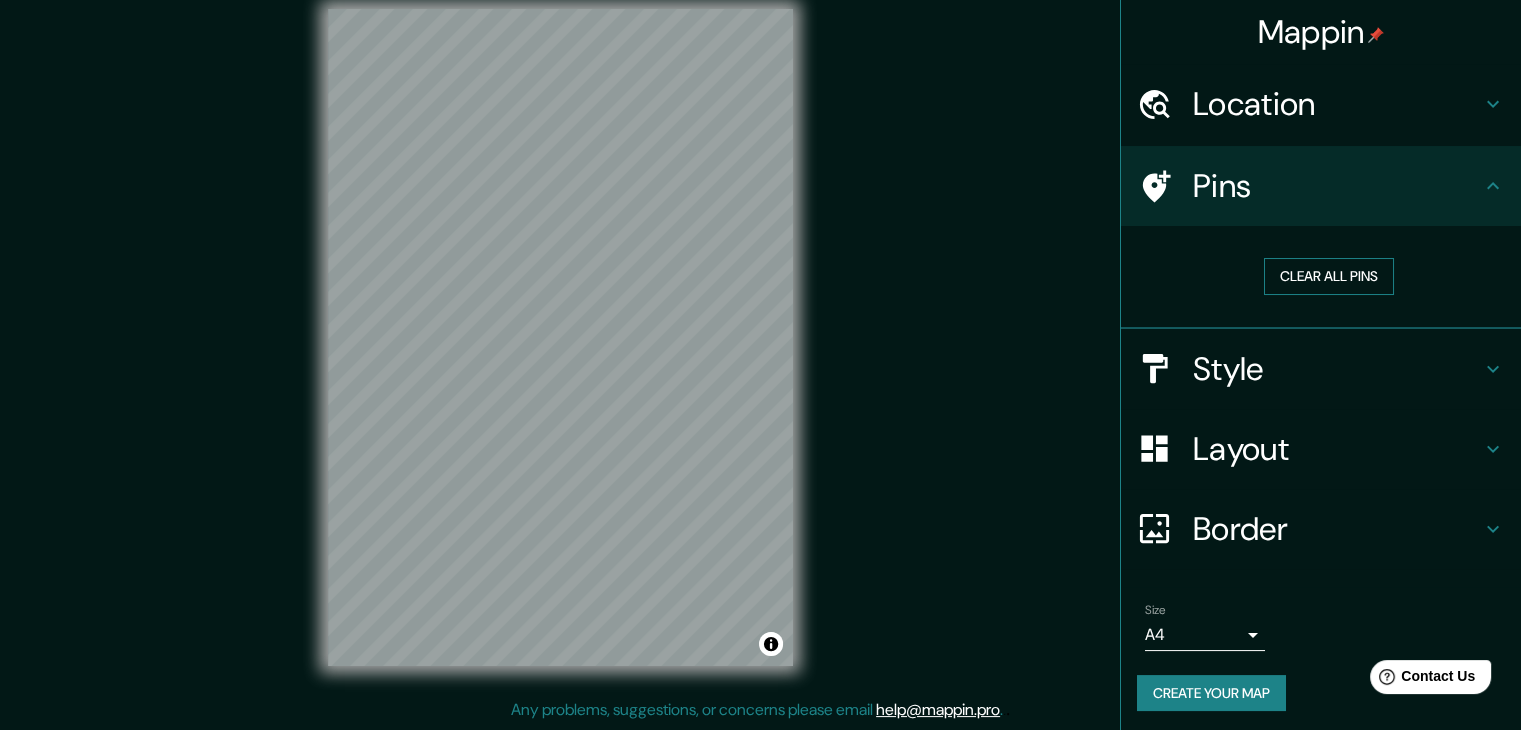 click on "Clear all pins" at bounding box center [1329, 276] 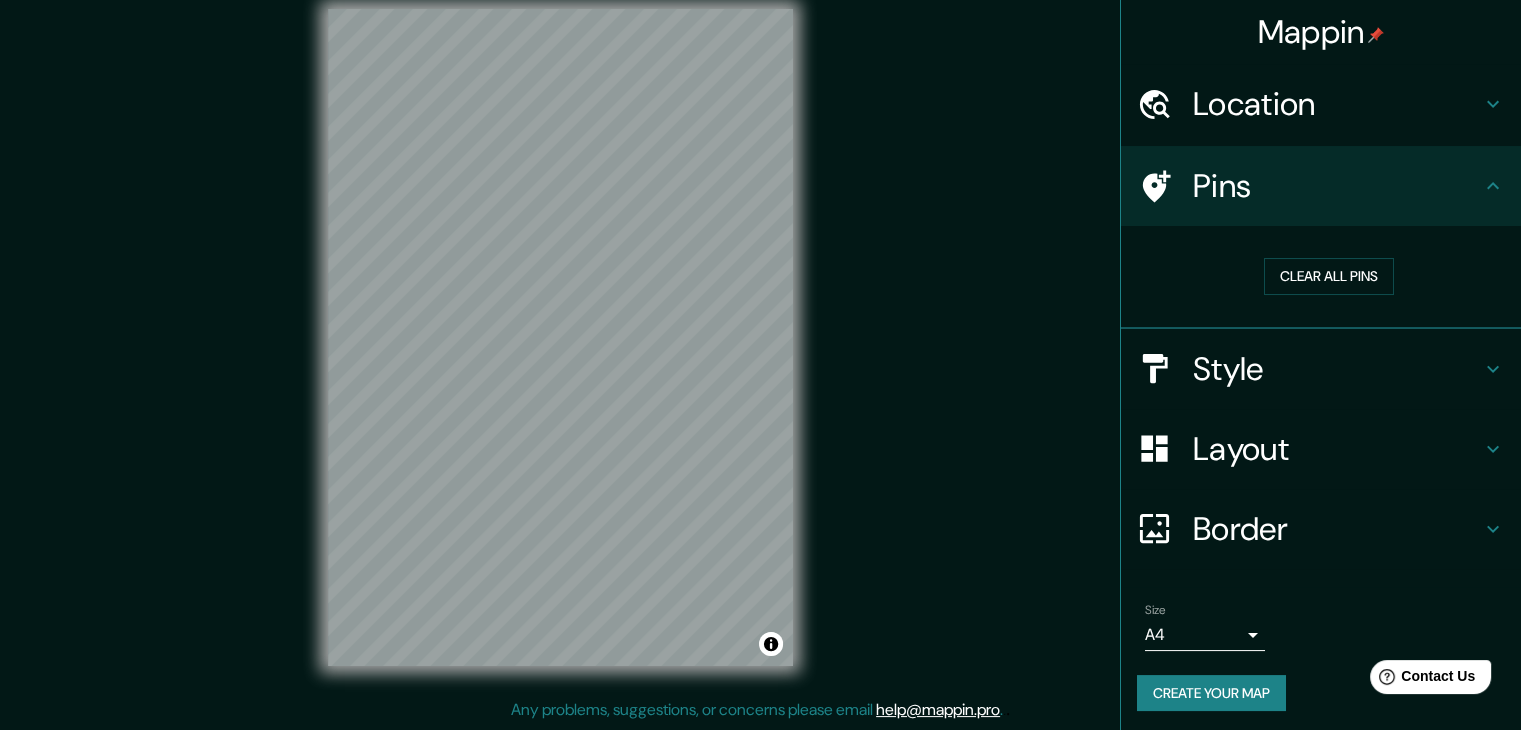 click on "Style" at bounding box center [1337, 104] 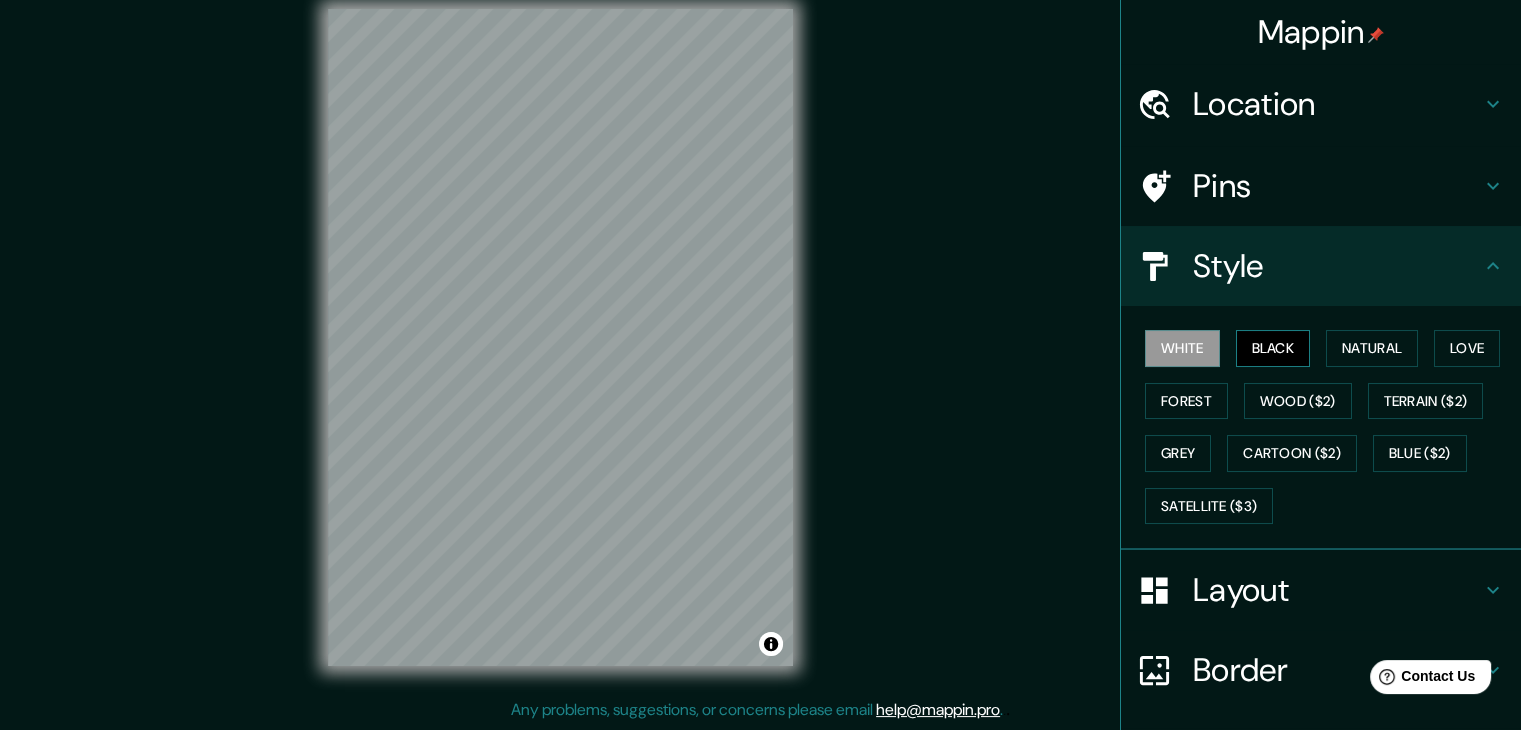 click on "Black" at bounding box center (1273, 348) 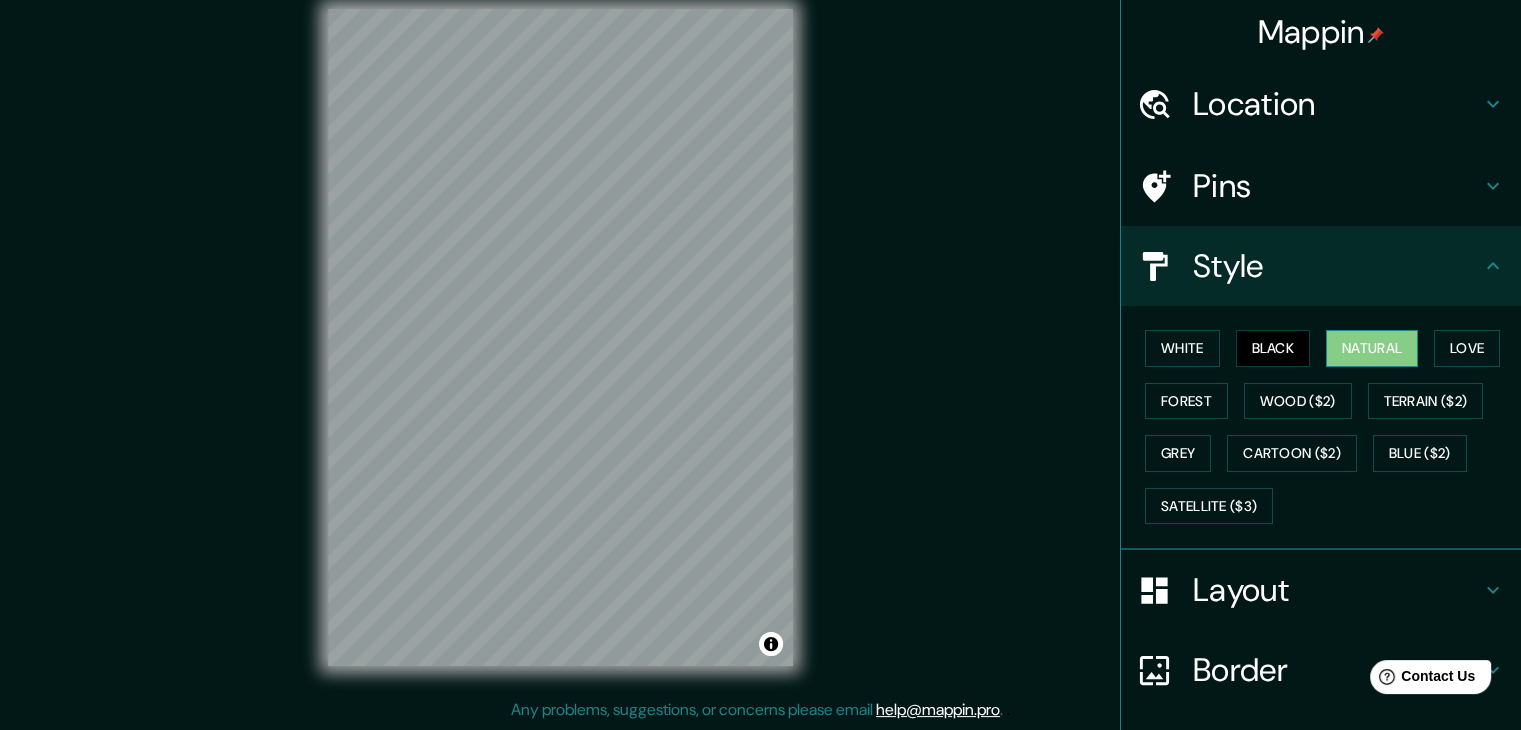 click on "Natural" at bounding box center [1372, 348] 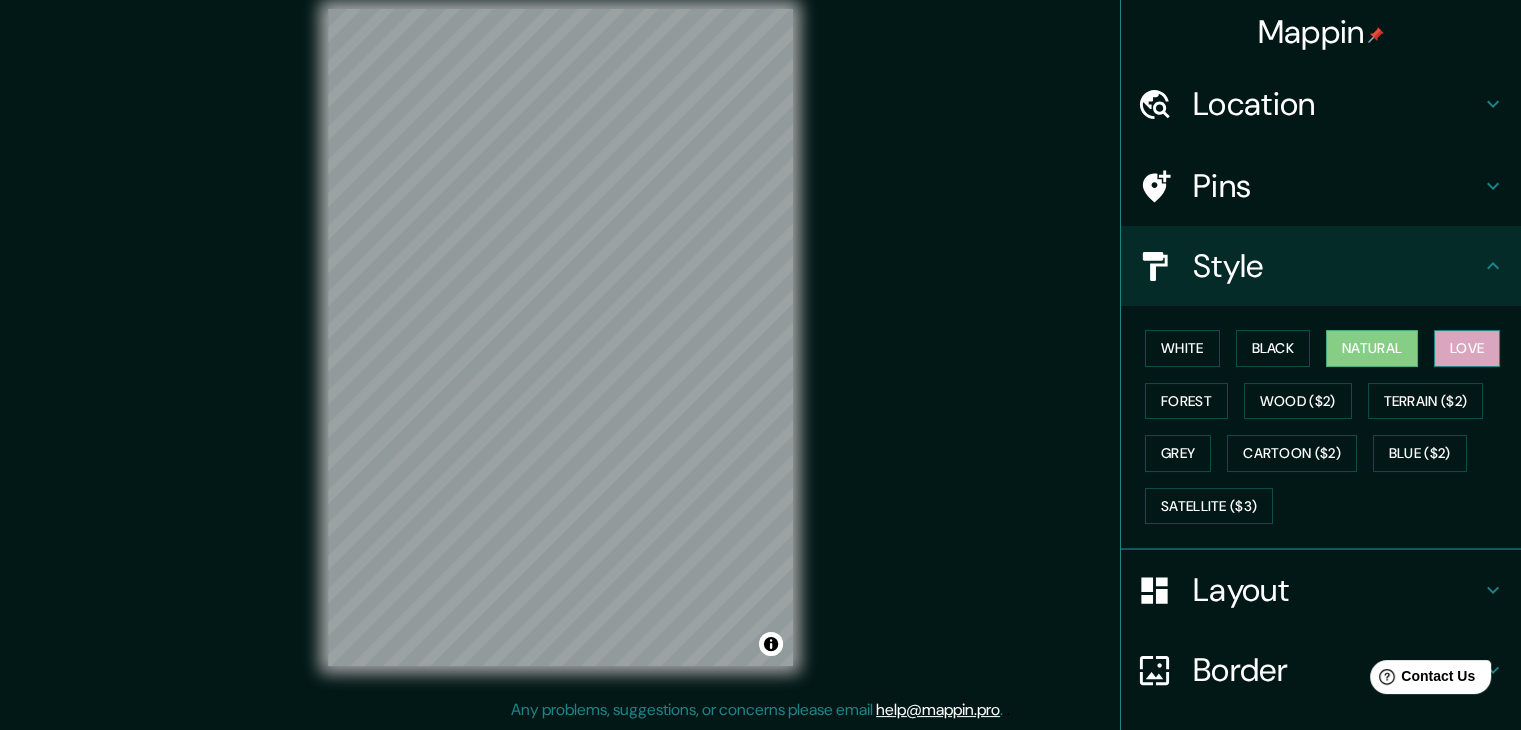 click on "Love" at bounding box center (1467, 348) 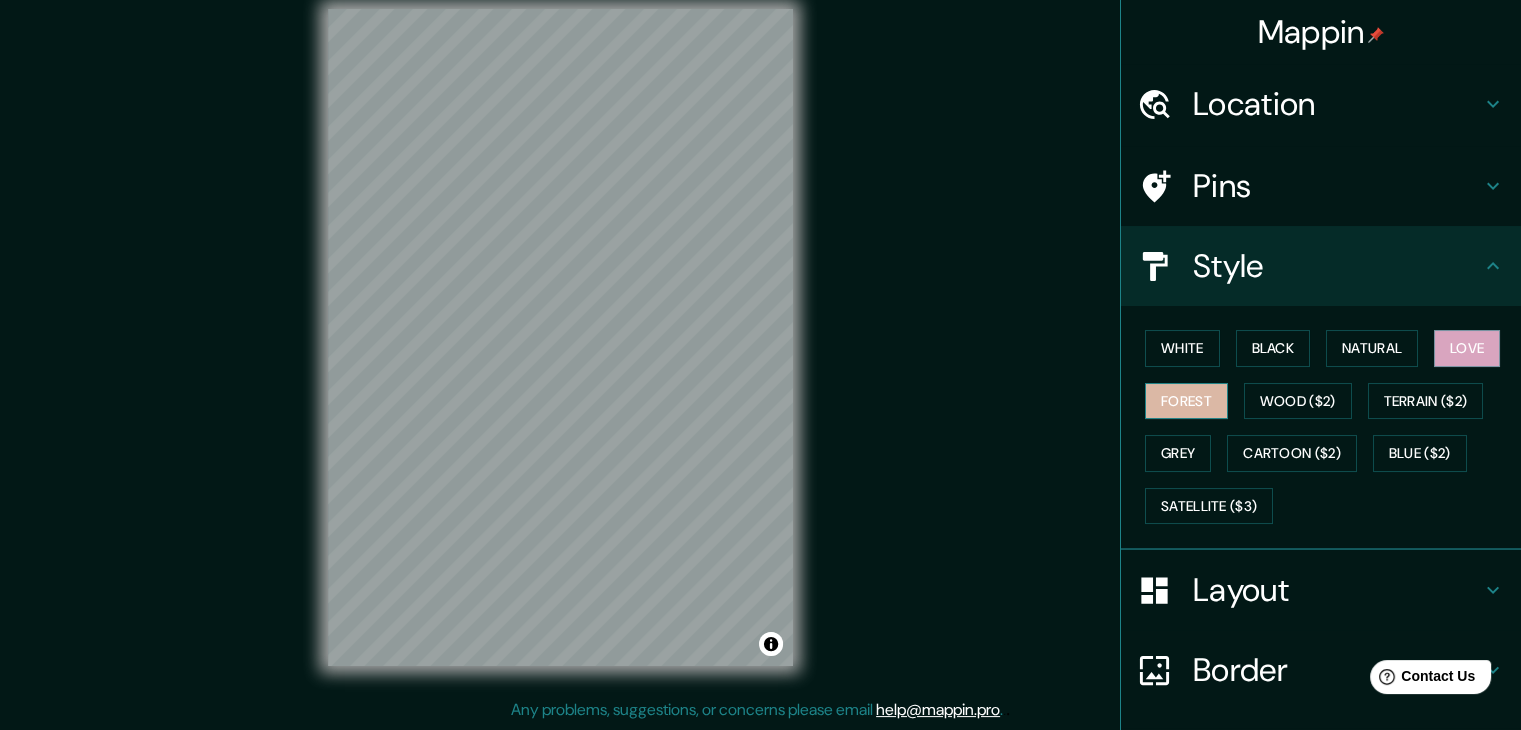 click on "Forest" at bounding box center (1186, 401) 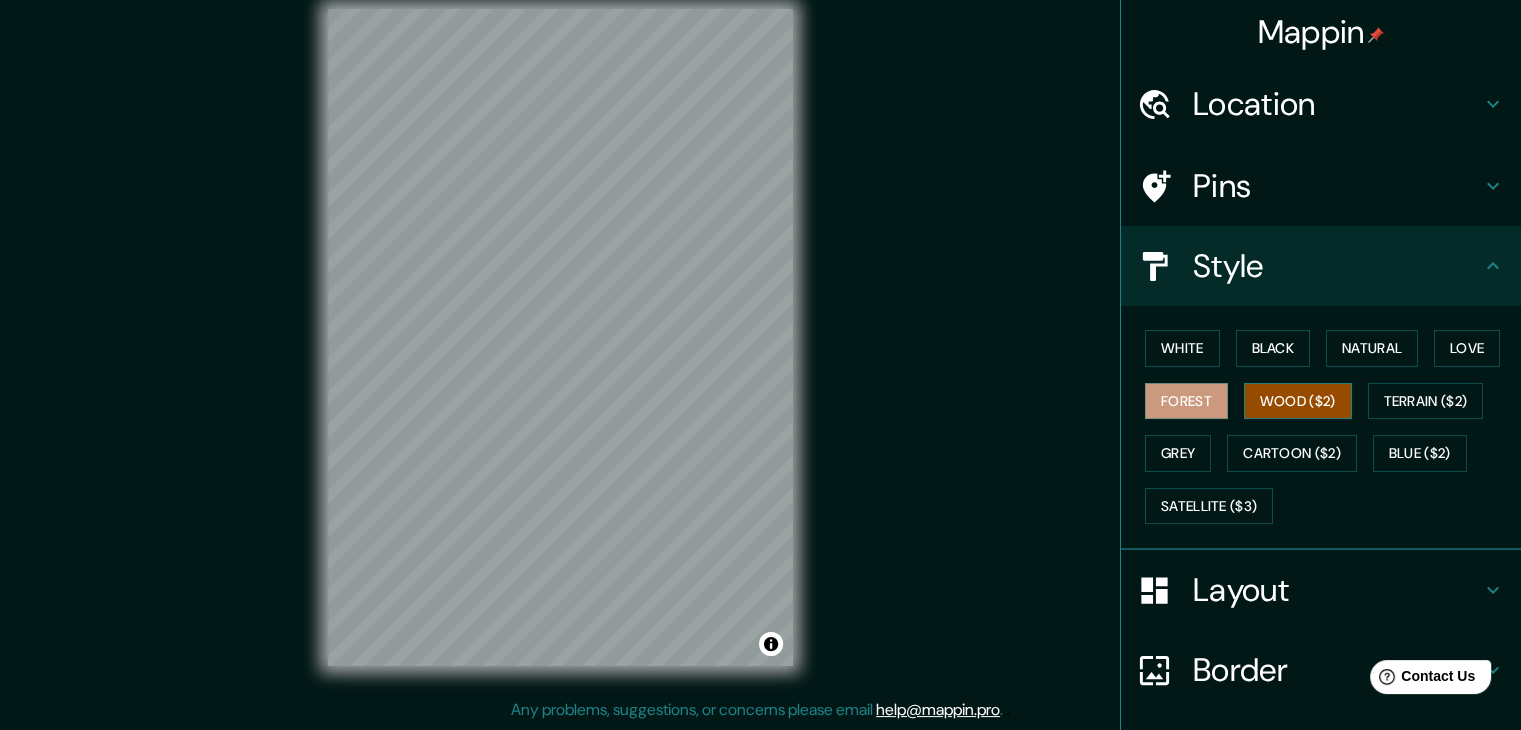 click on "Wood ($2)" at bounding box center (1298, 401) 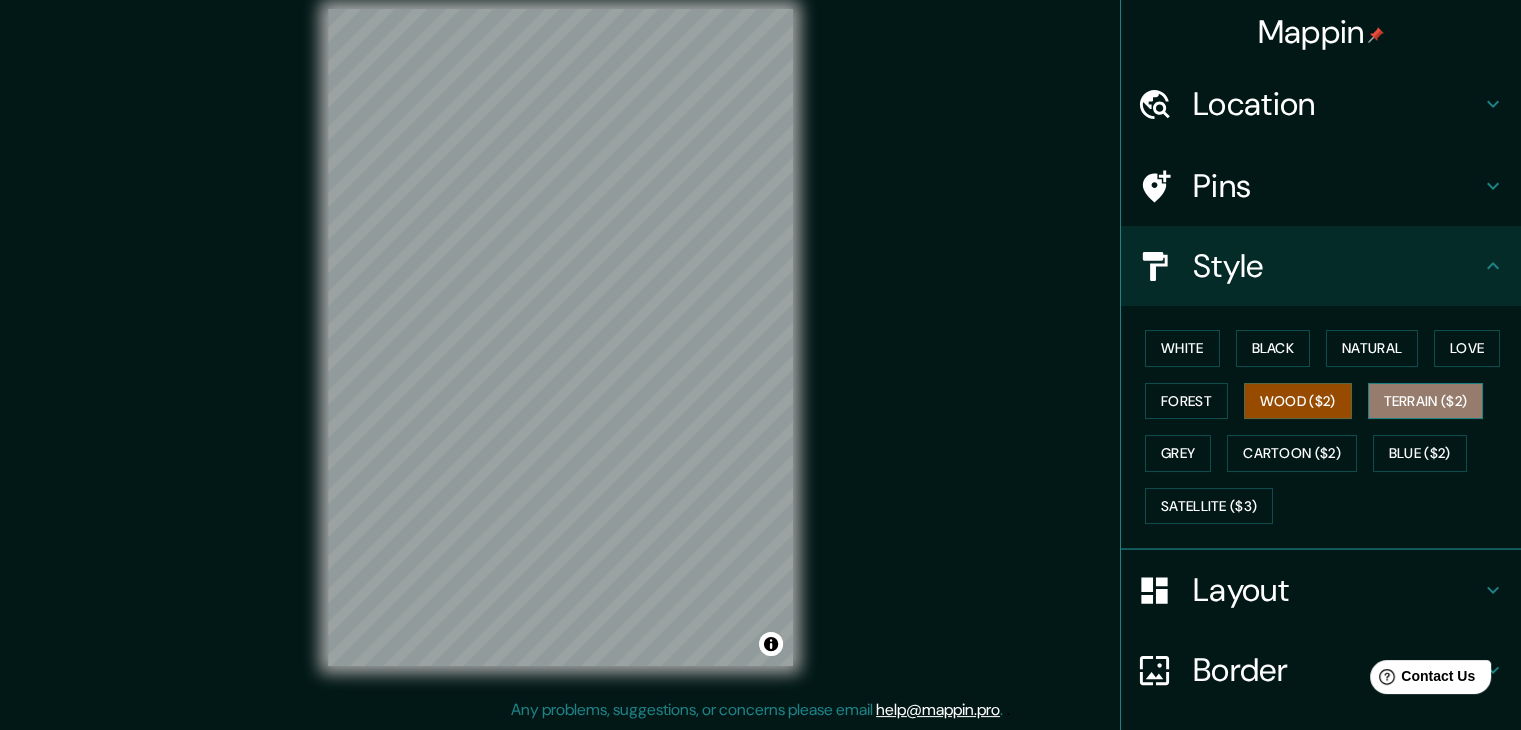 click on "Terrain ($2)" at bounding box center (1426, 401) 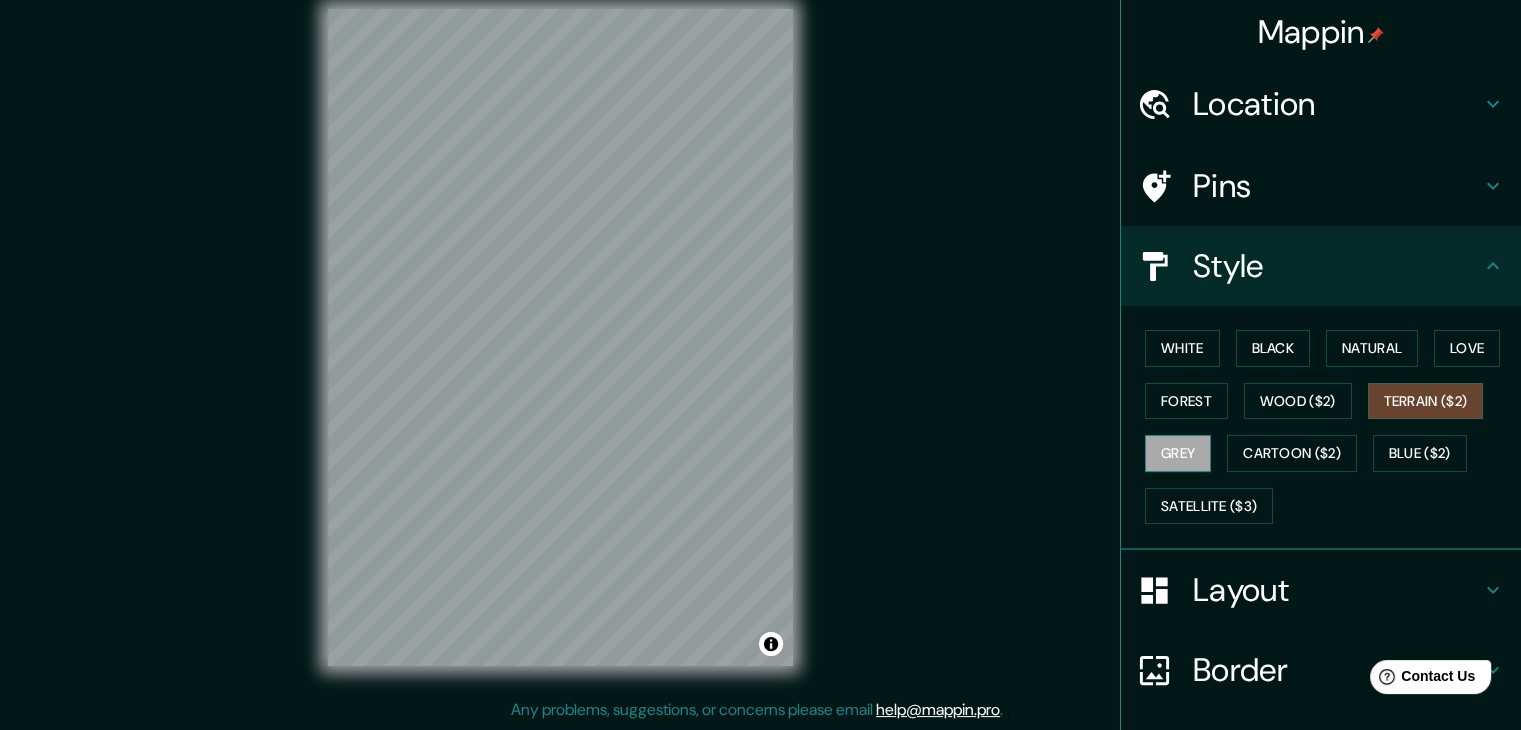 click on "Grey" at bounding box center (1178, 453) 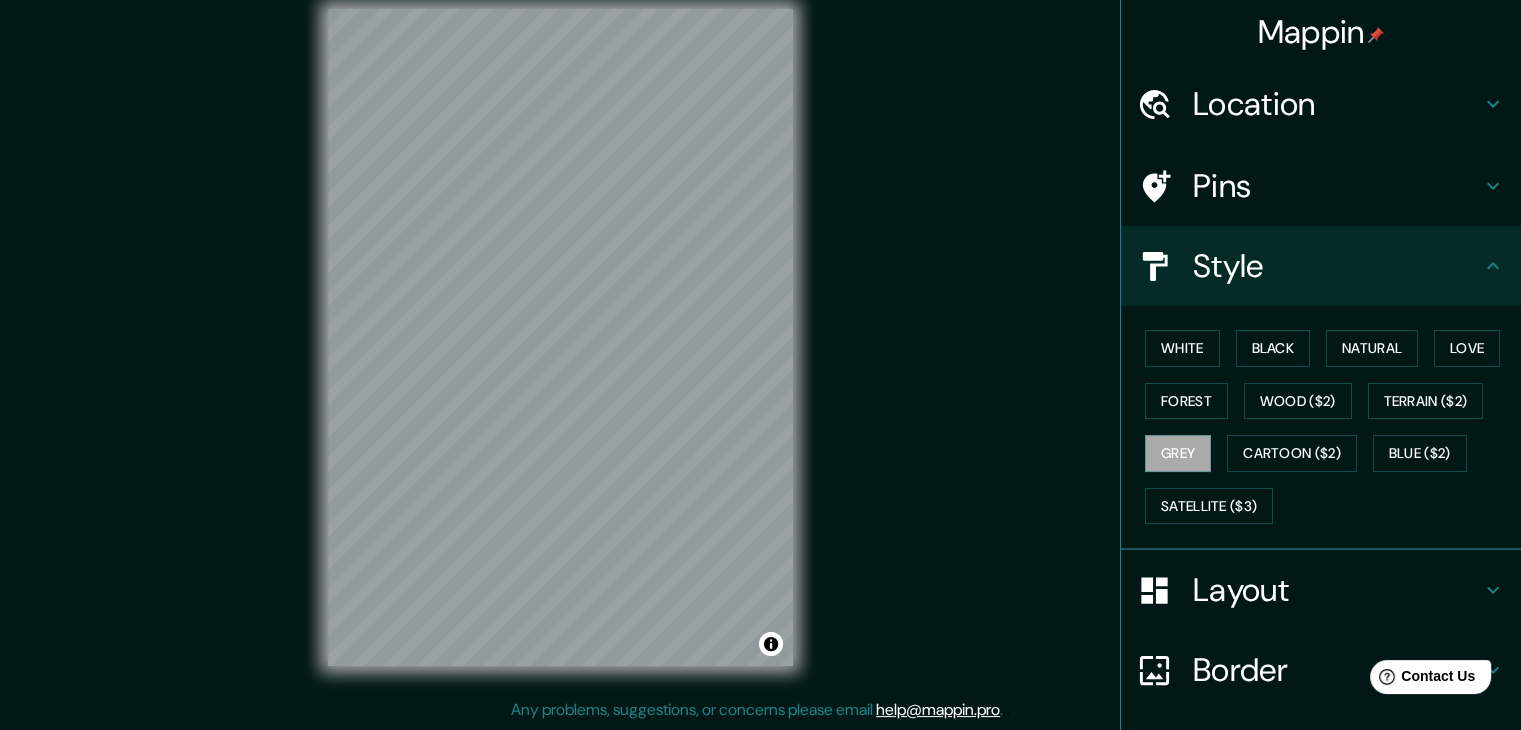 click on "White Black Natural Love Forest Wood ($2) Terrain ($2) Grey Cartoon ($2) Blue ($2) Satellite ($3)" at bounding box center [1321, 428] 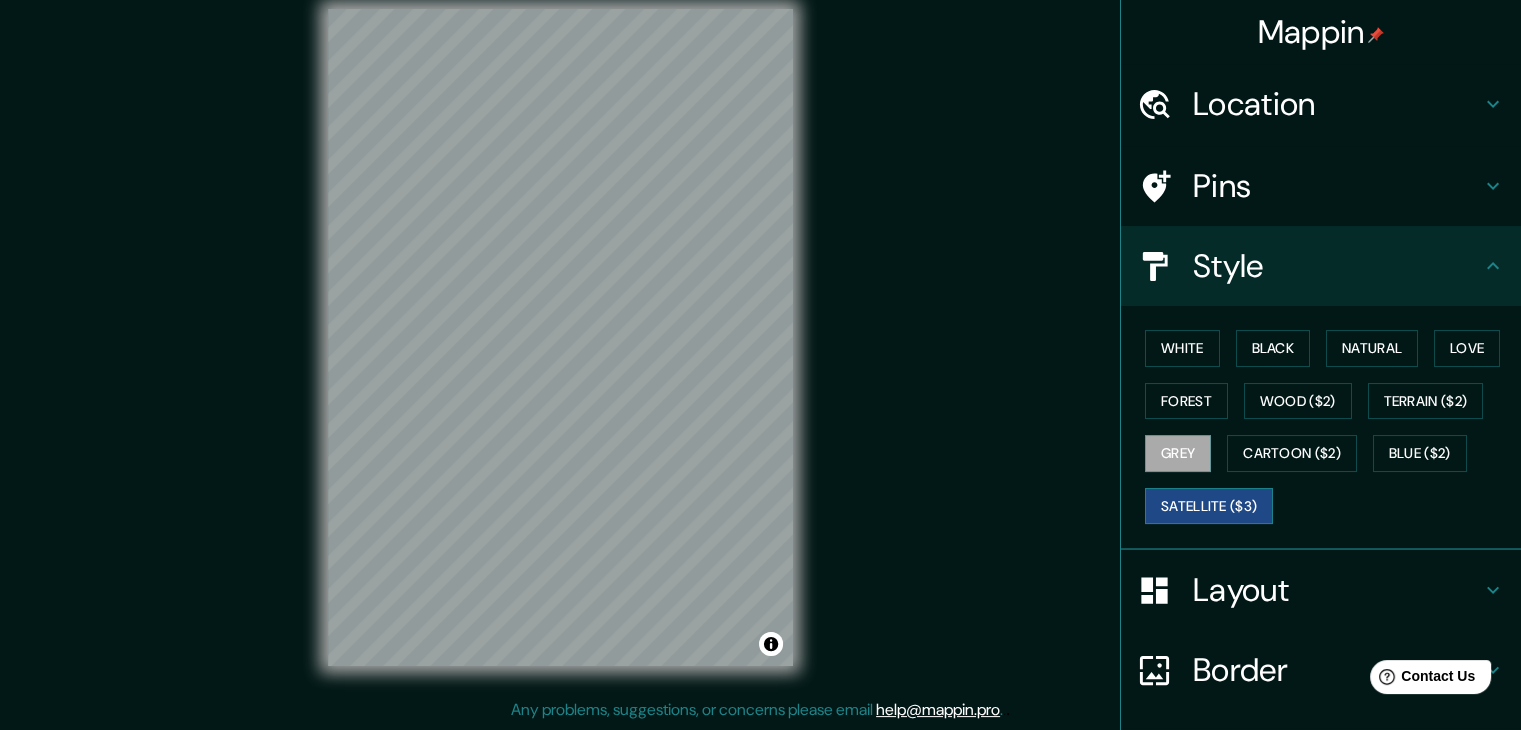 click on "Satellite ($3)" at bounding box center [1209, 506] 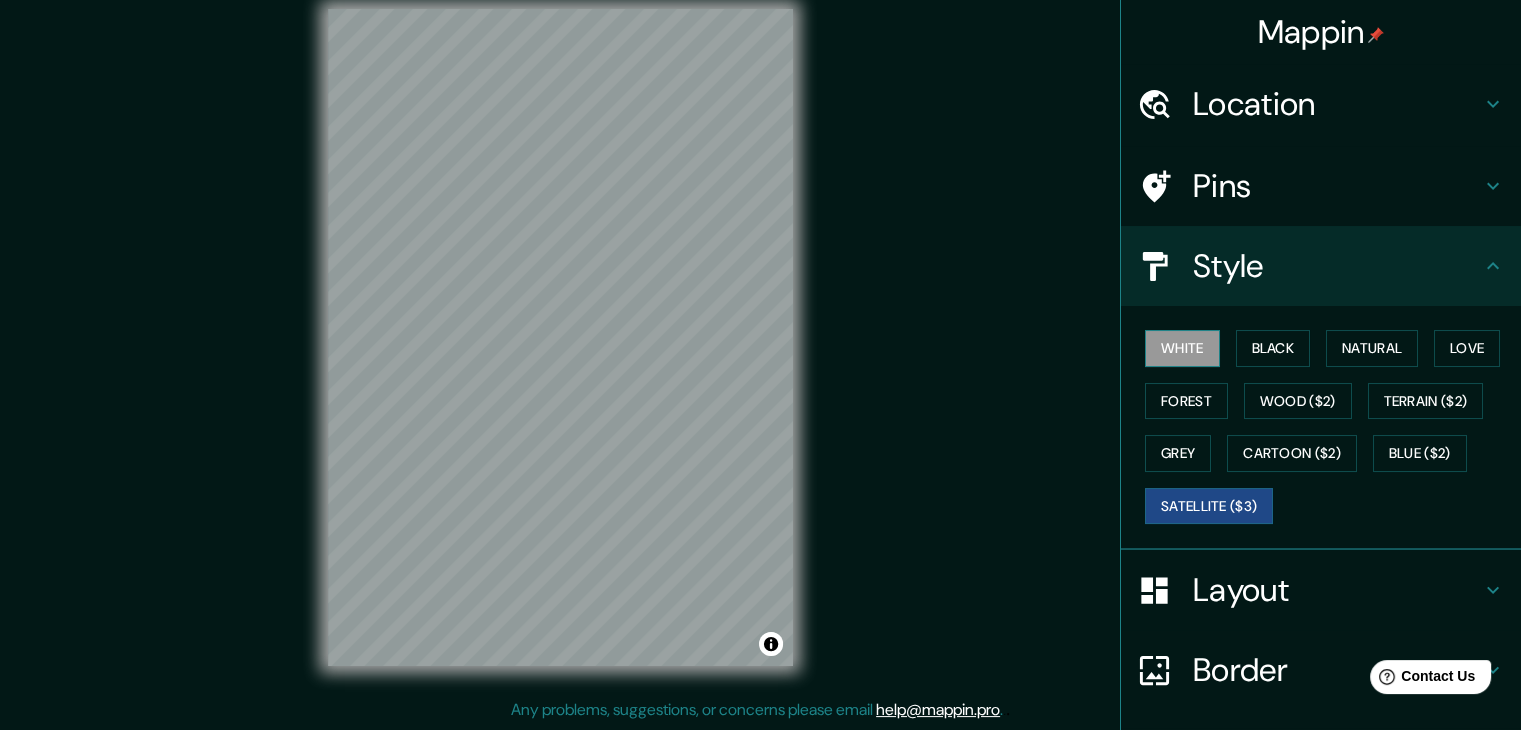 click on "White" at bounding box center (1182, 348) 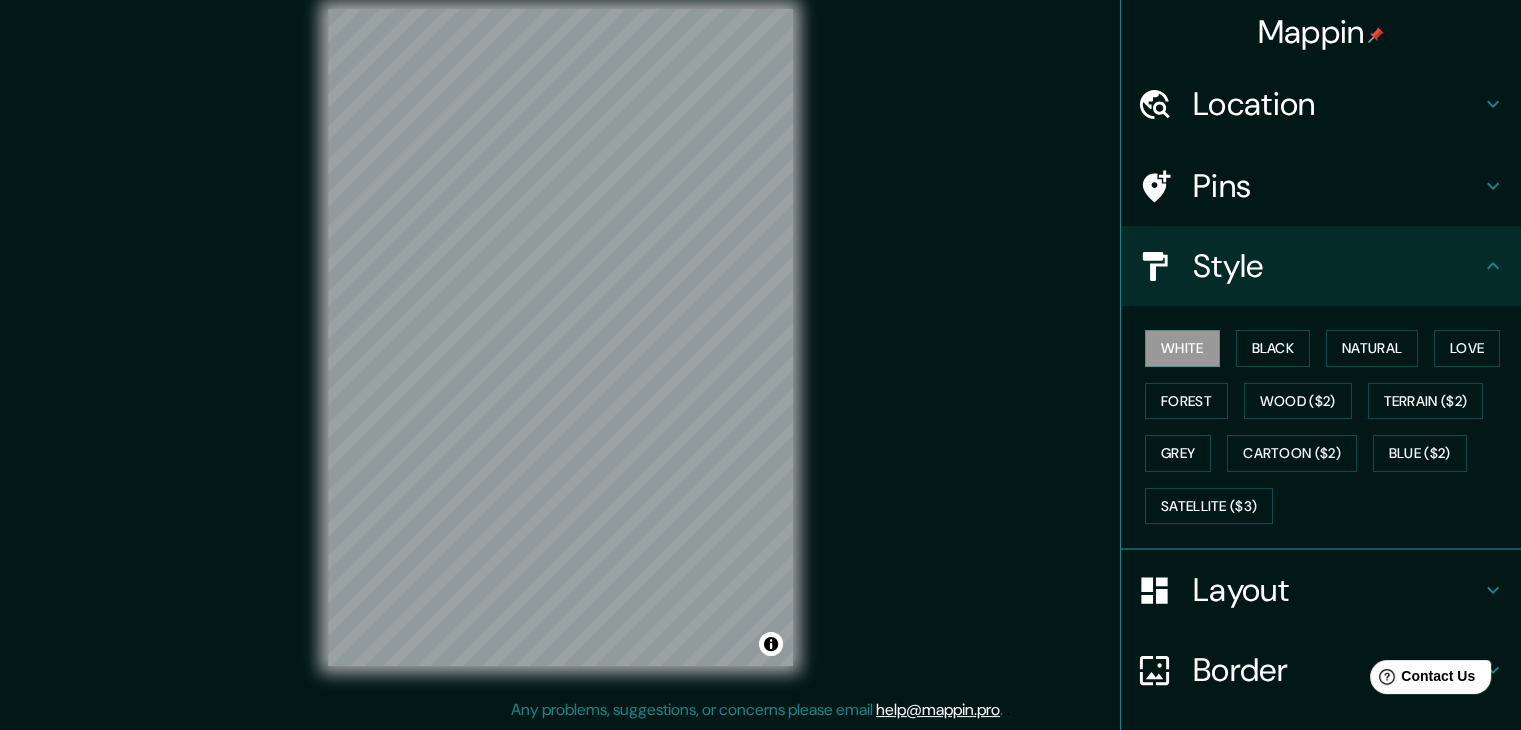 click on "Layout" at bounding box center (1337, 104) 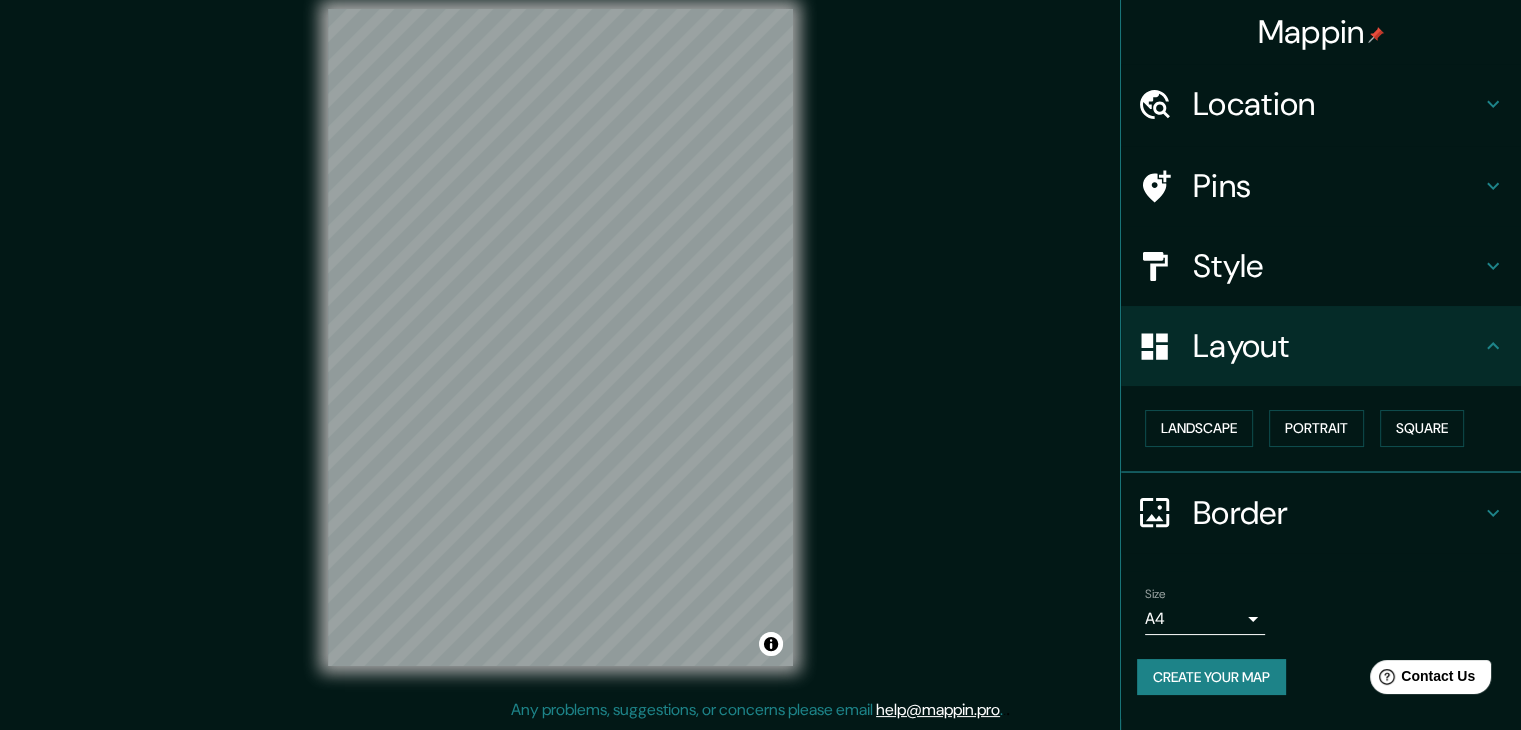 scroll, scrollTop: 23, scrollLeft: 0, axis: vertical 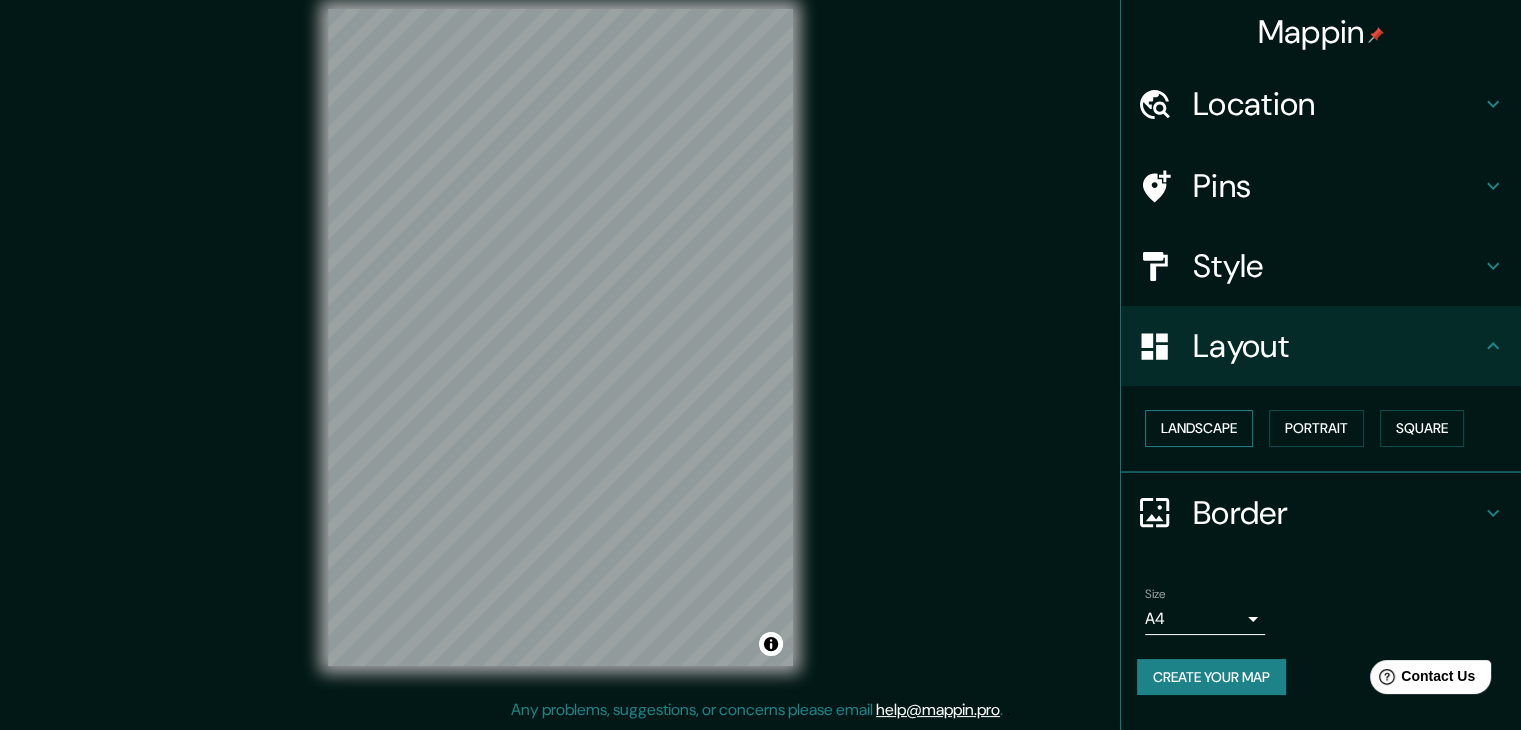click on "Landscape" at bounding box center (1199, 428) 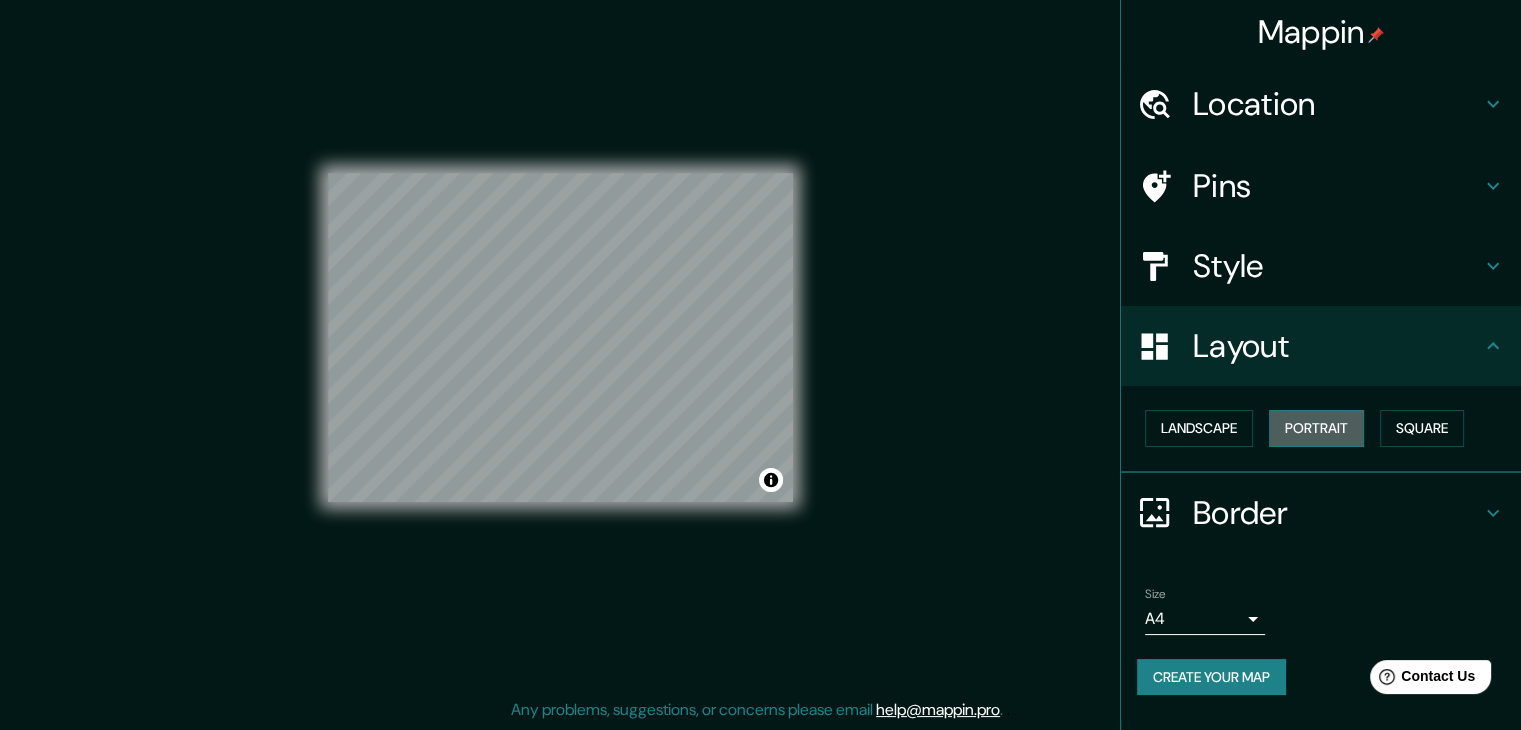 click on "Portrait" at bounding box center (1316, 428) 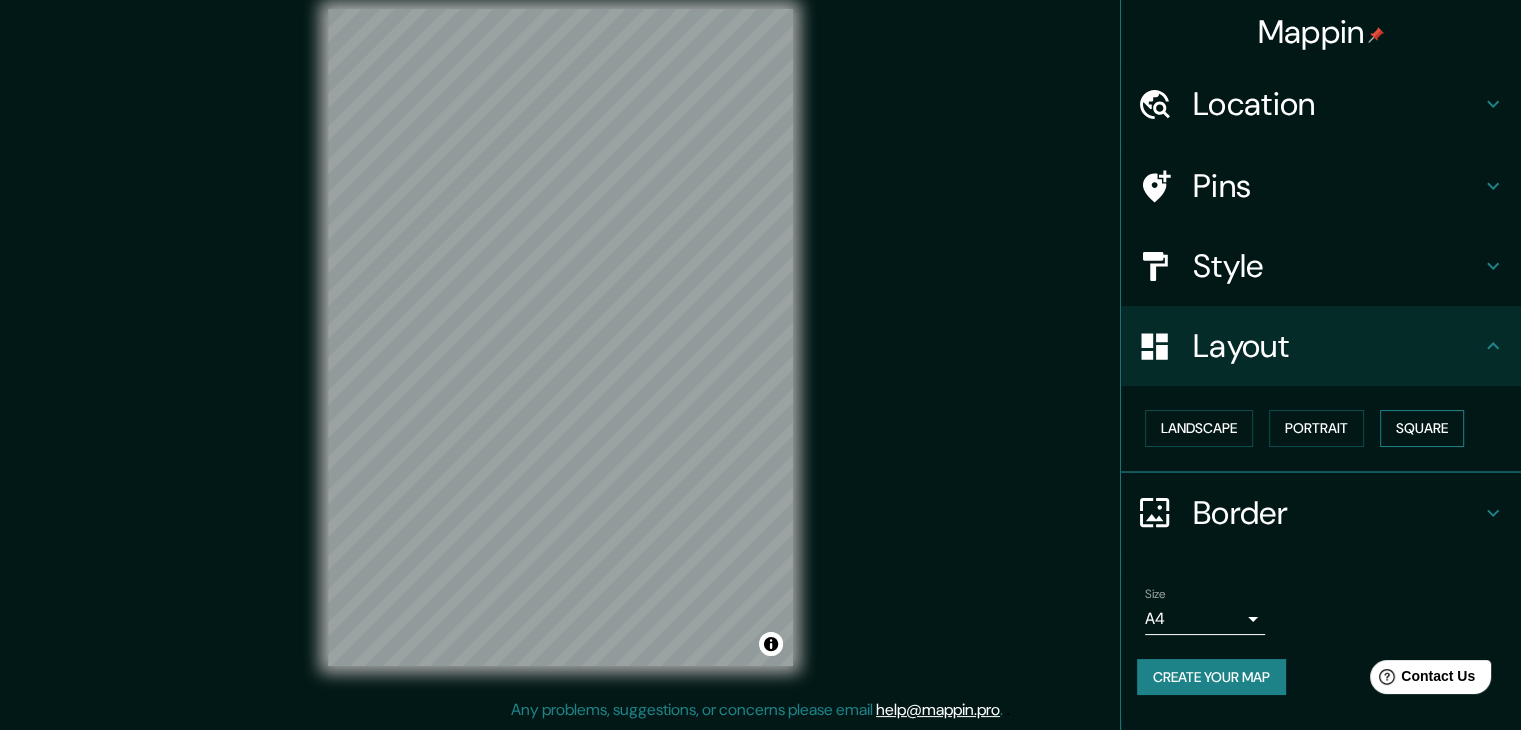 click on "Square" at bounding box center [1422, 428] 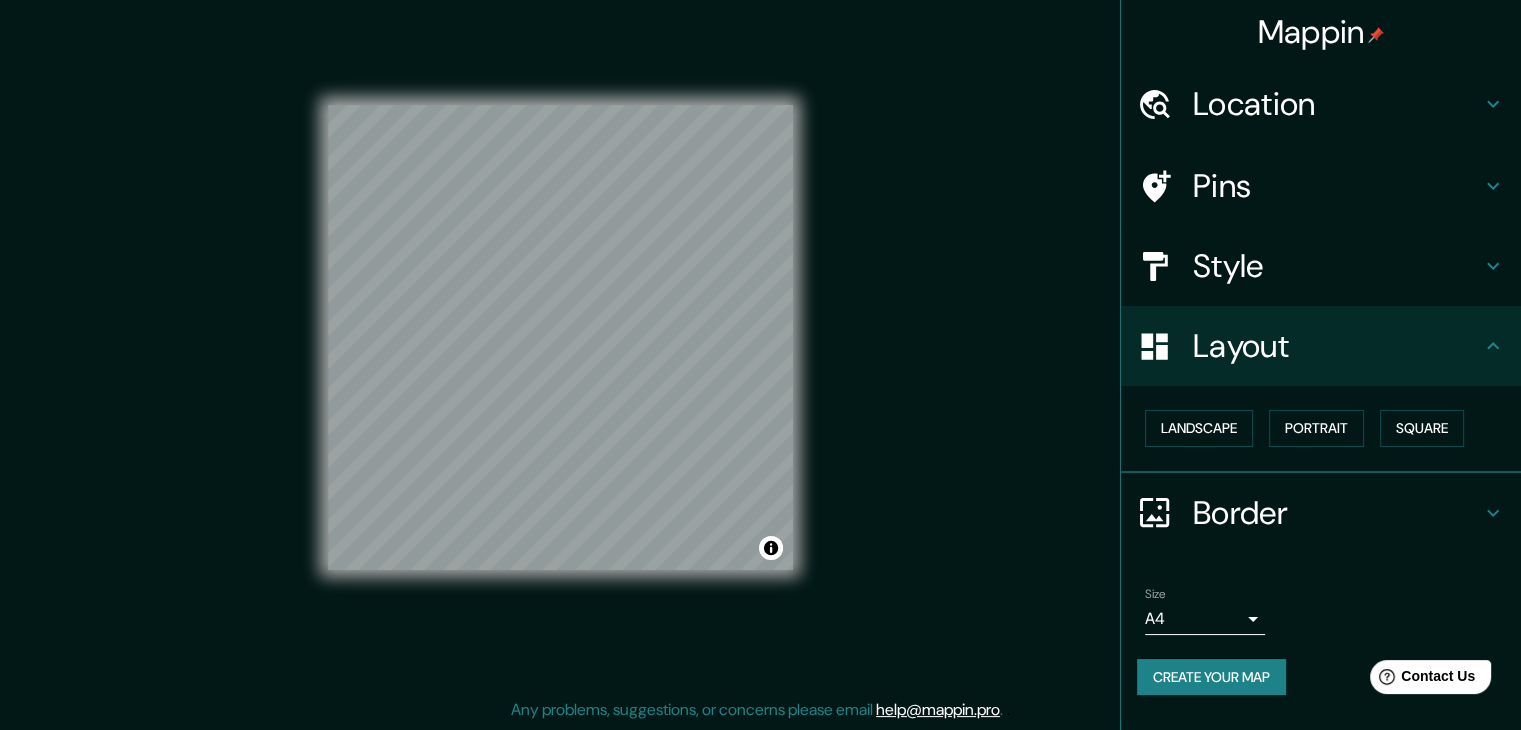 click on "Border" at bounding box center [1337, 104] 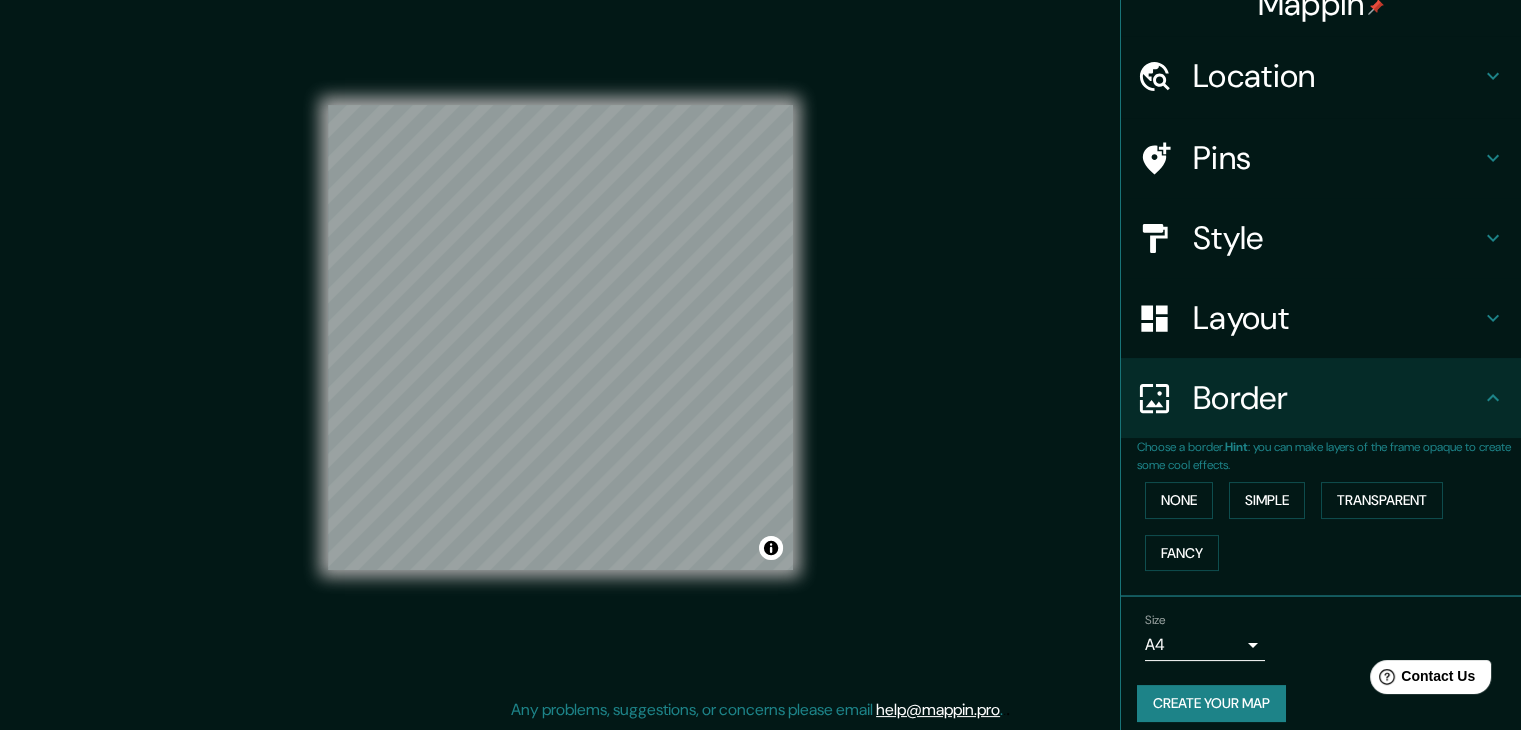 scroll, scrollTop: 42, scrollLeft: 0, axis: vertical 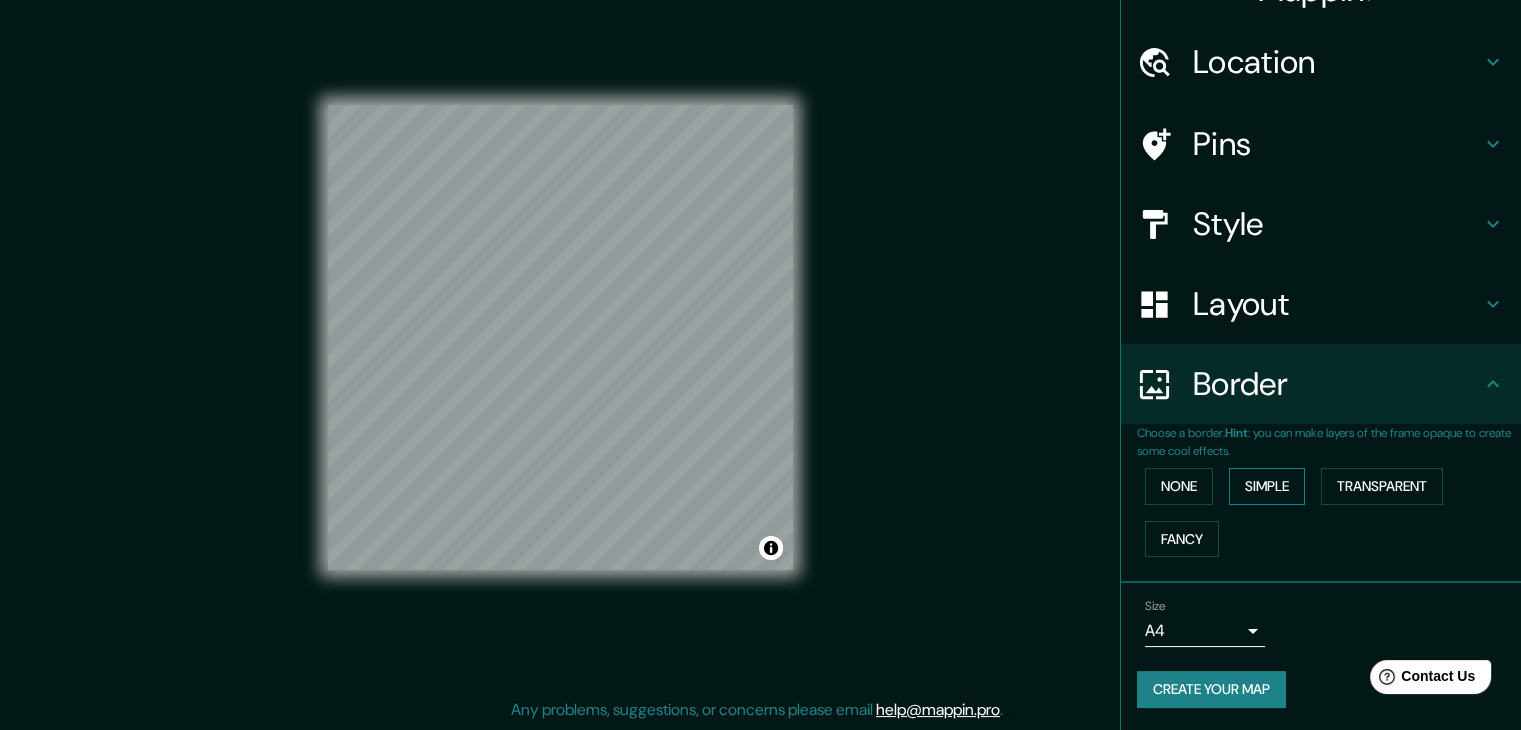 click on "Simple" at bounding box center (1267, 486) 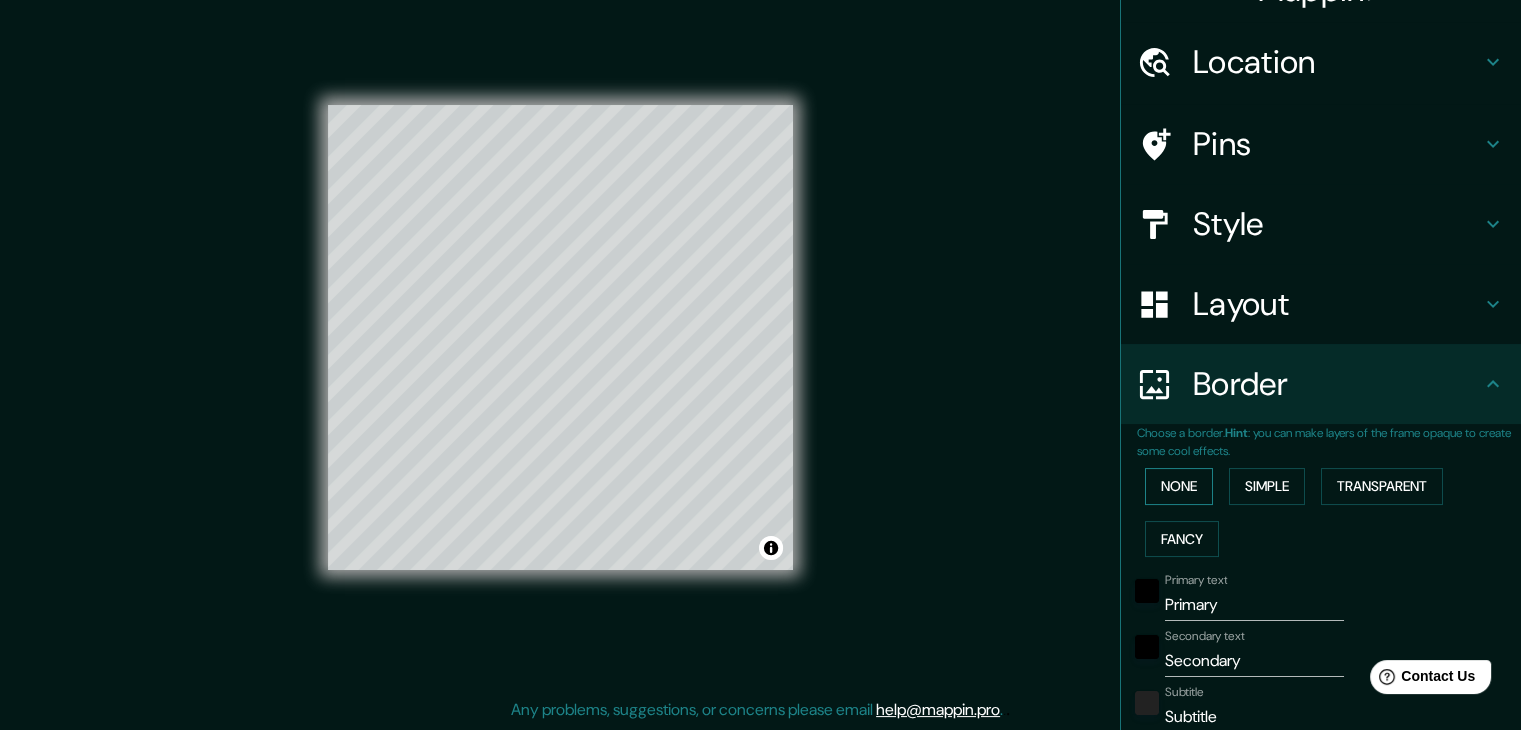 click on "None" at bounding box center (1179, 486) 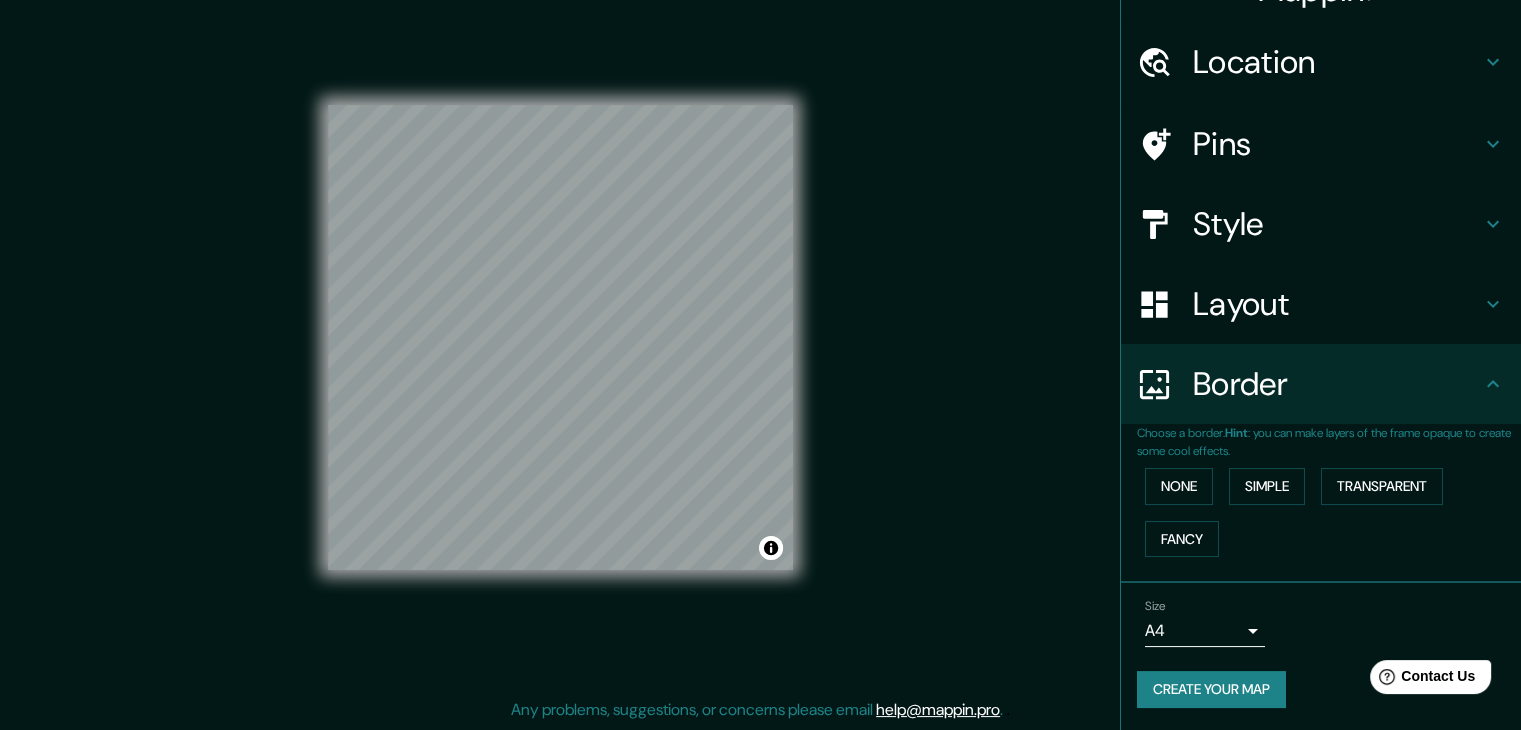click on "Mappin Location [STREET] [NUMBER], [POSTAL_CODE] [CITY], [STATE], [COUNTRY] Pins Style Layout Border Choose a border.  Hint : you can make layers of the frame opaque to create some cool effects. None Simple Transparent Fancy Size A4 single Create your map © Mapbox   © OpenStreetMap   Improve this map Any problems, suggestions, or concerns please email    help@example.com . . ." at bounding box center (760, 342) 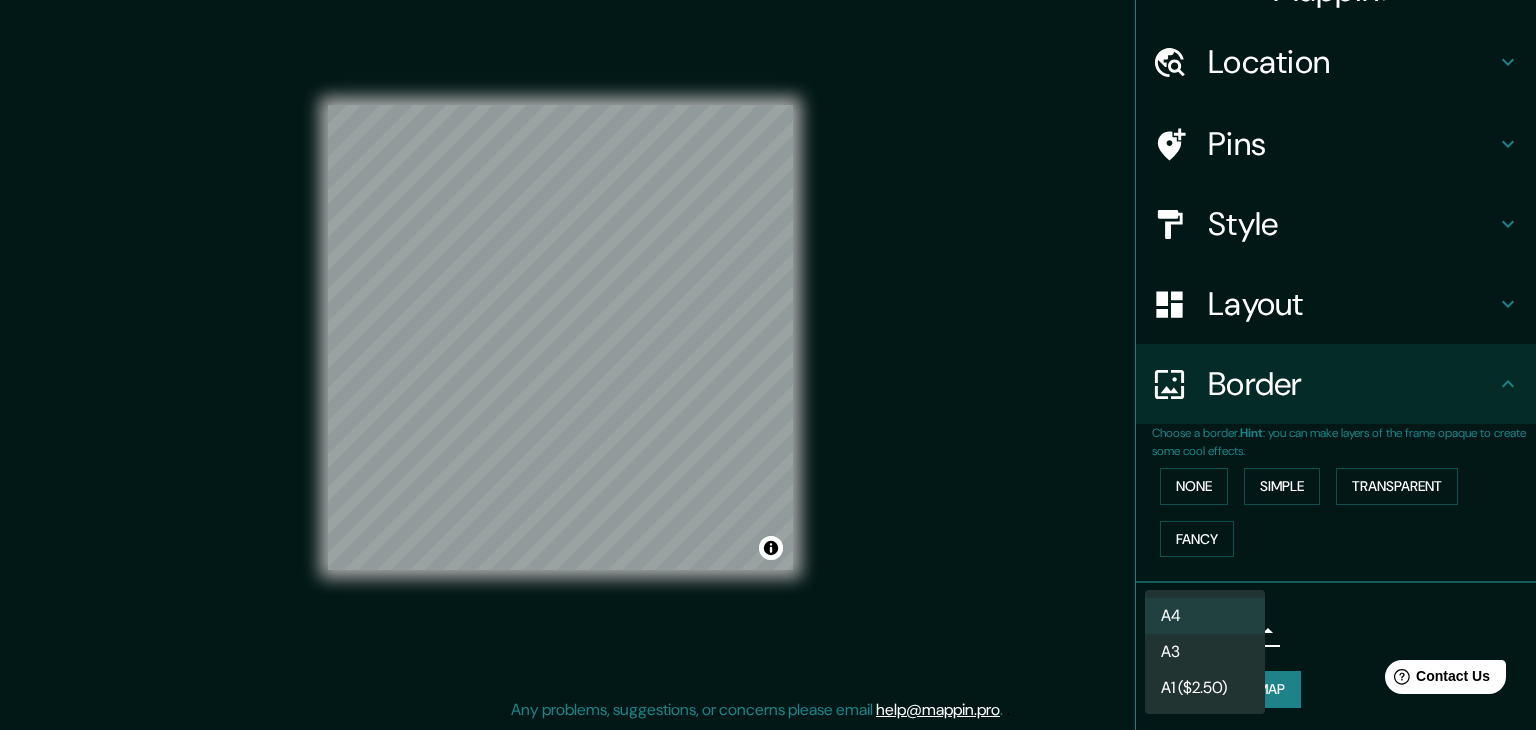 click at bounding box center [768, 365] 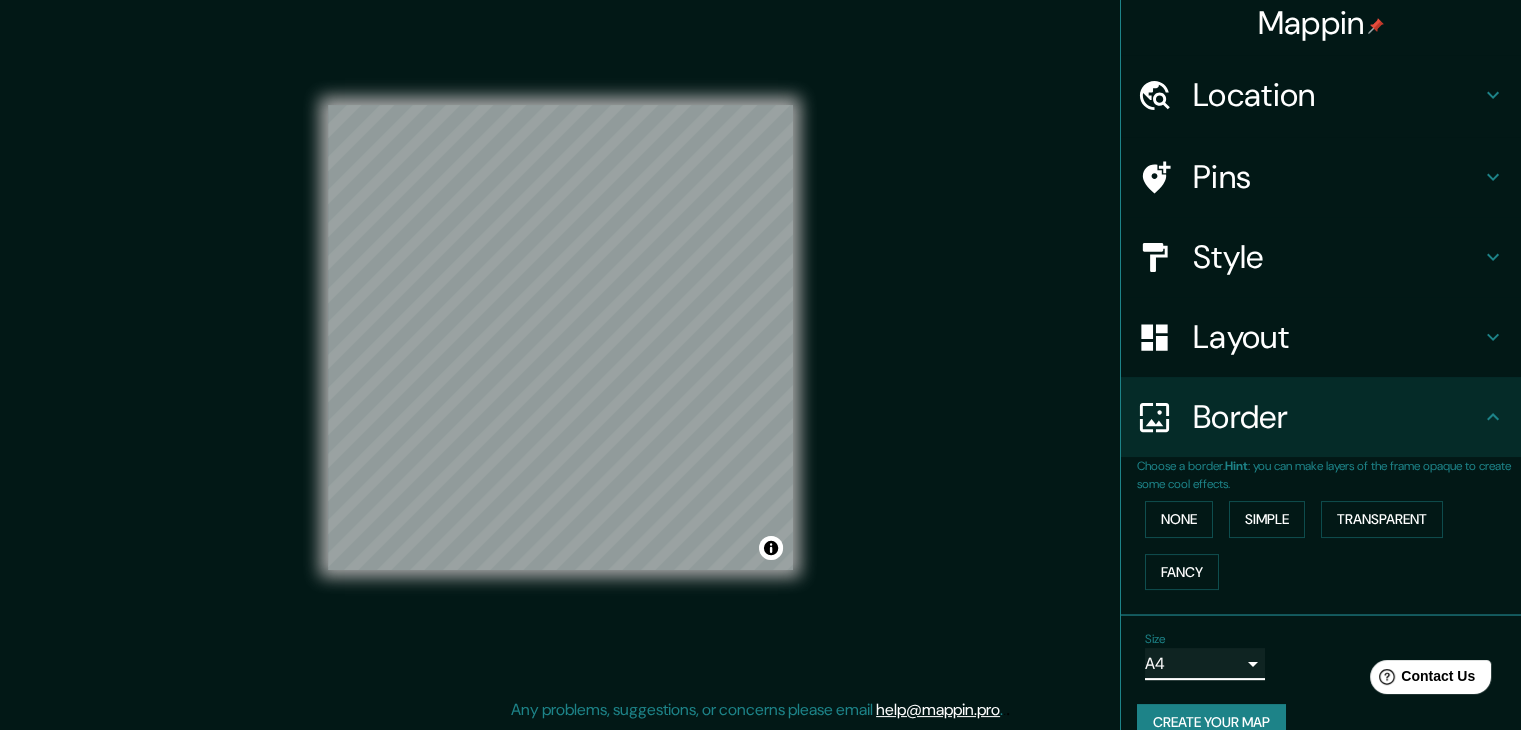 scroll, scrollTop: 0, scrollLeft: 0, axis: both 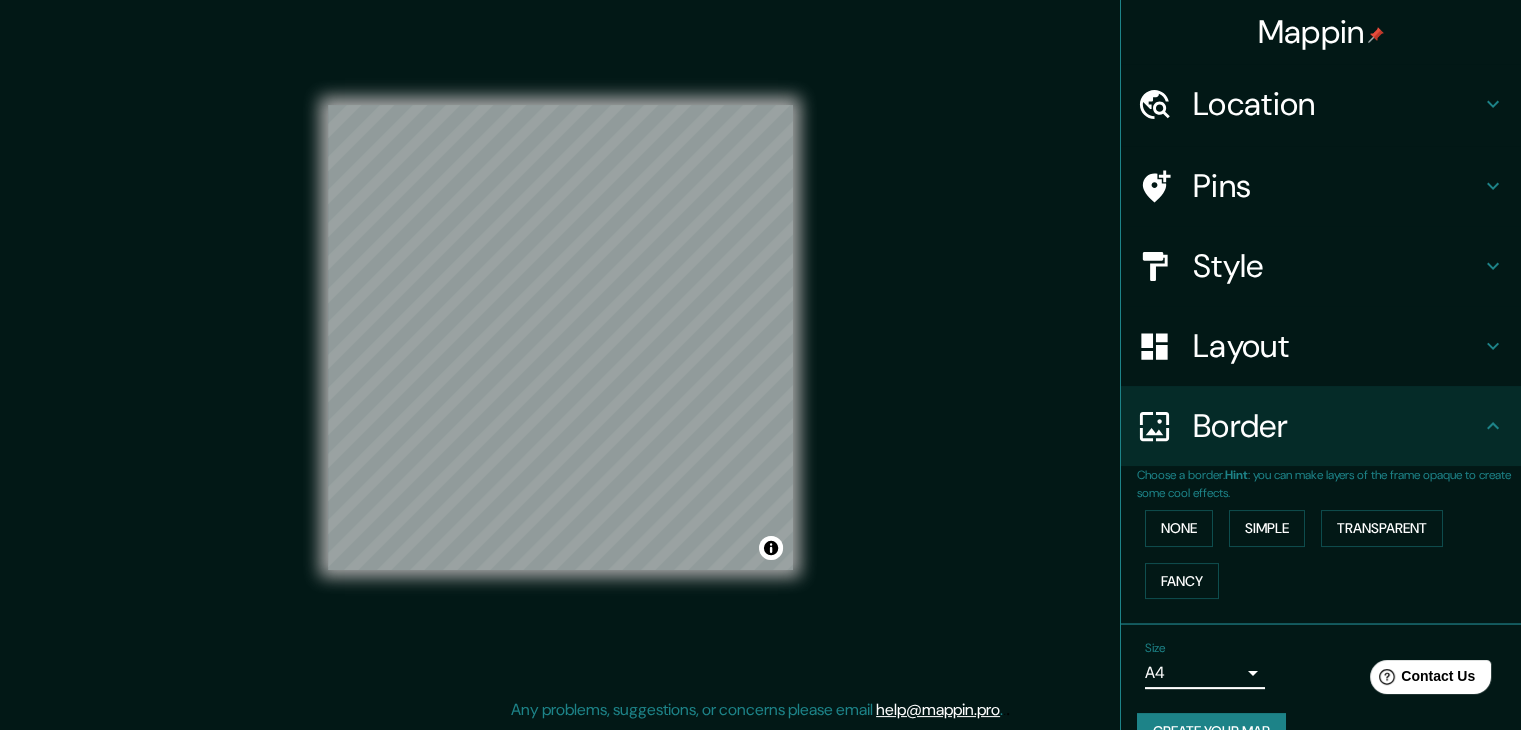 click on "Pins" at bounding box center (1337, 104) 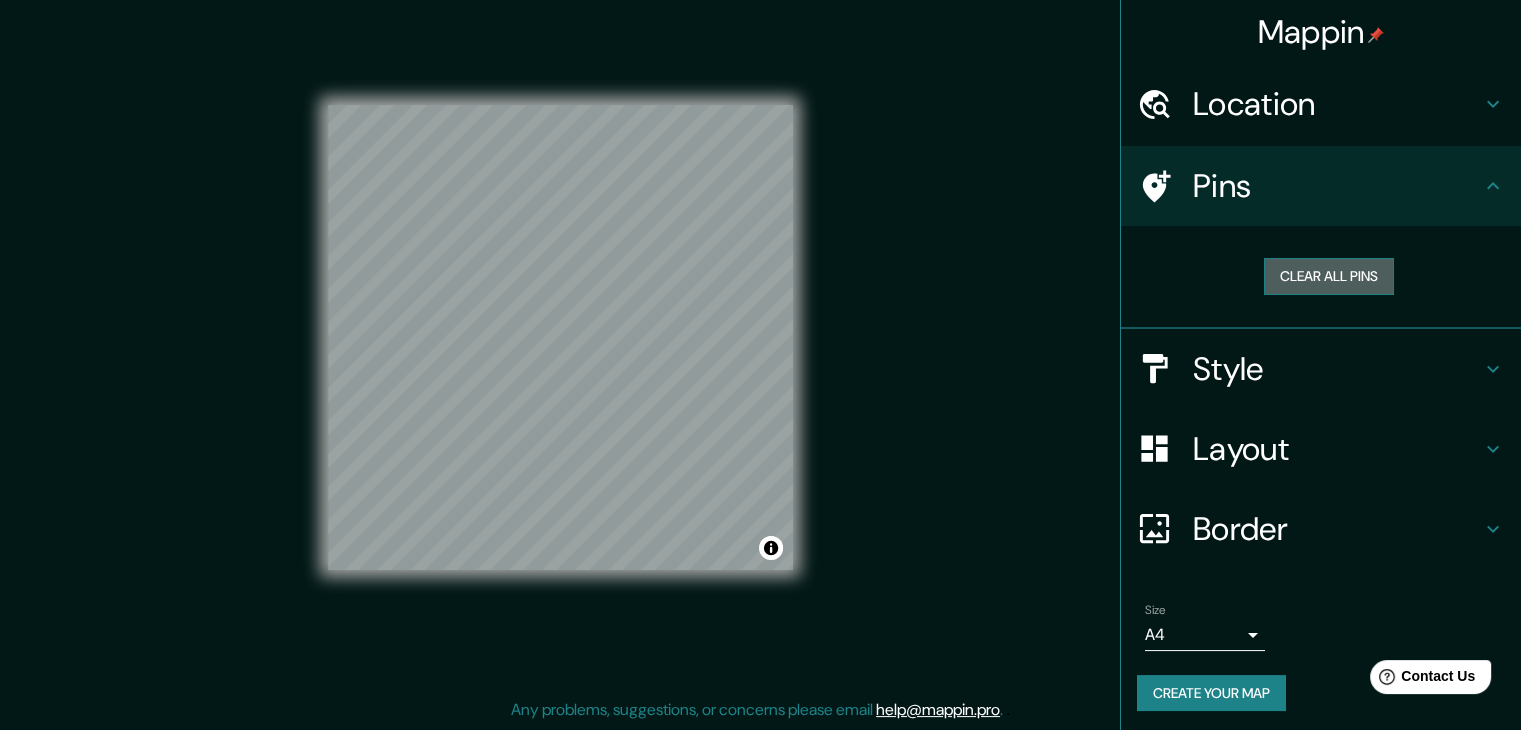click on "Clear all pins" at bounding box center (1329, 276) 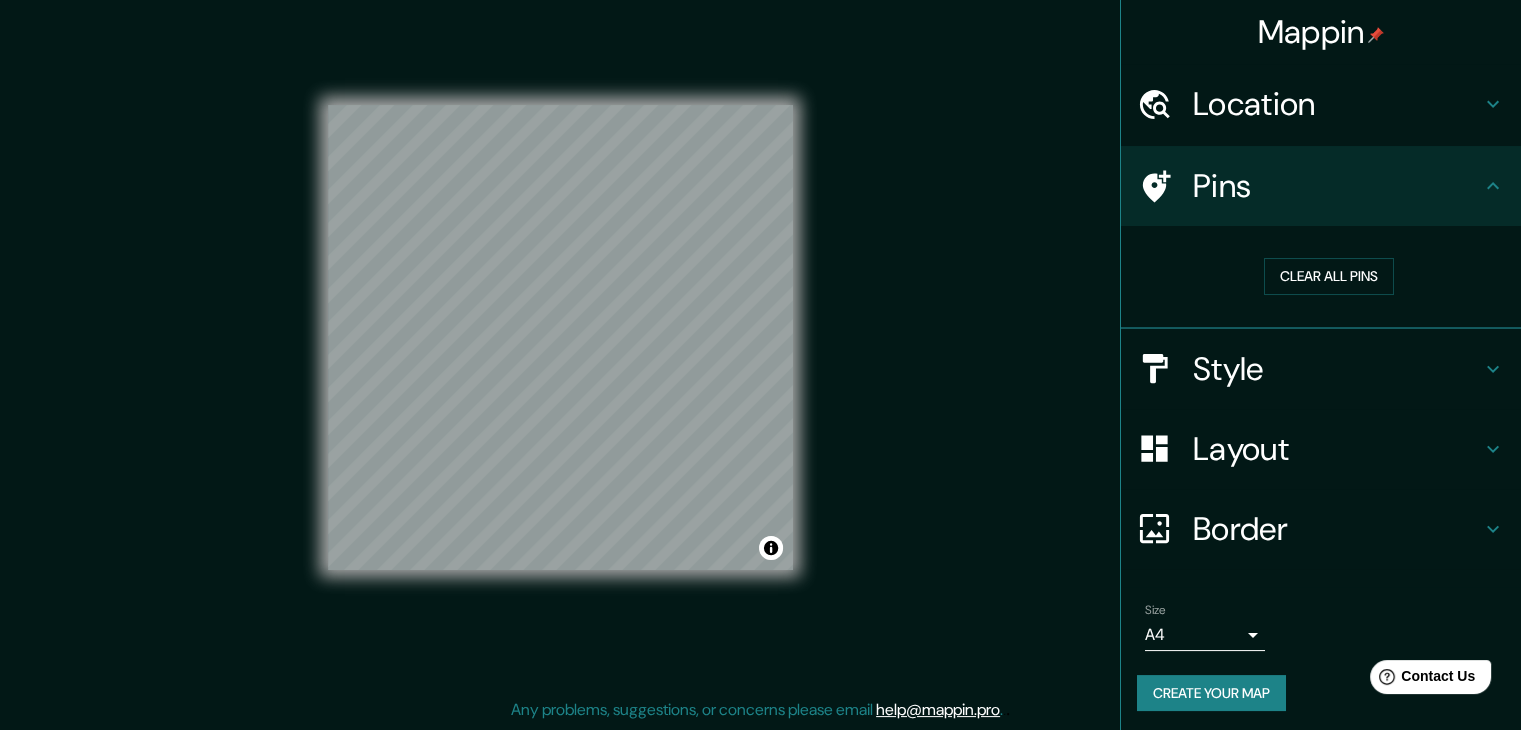 click on "Style" at bounding box center [1337, 104] 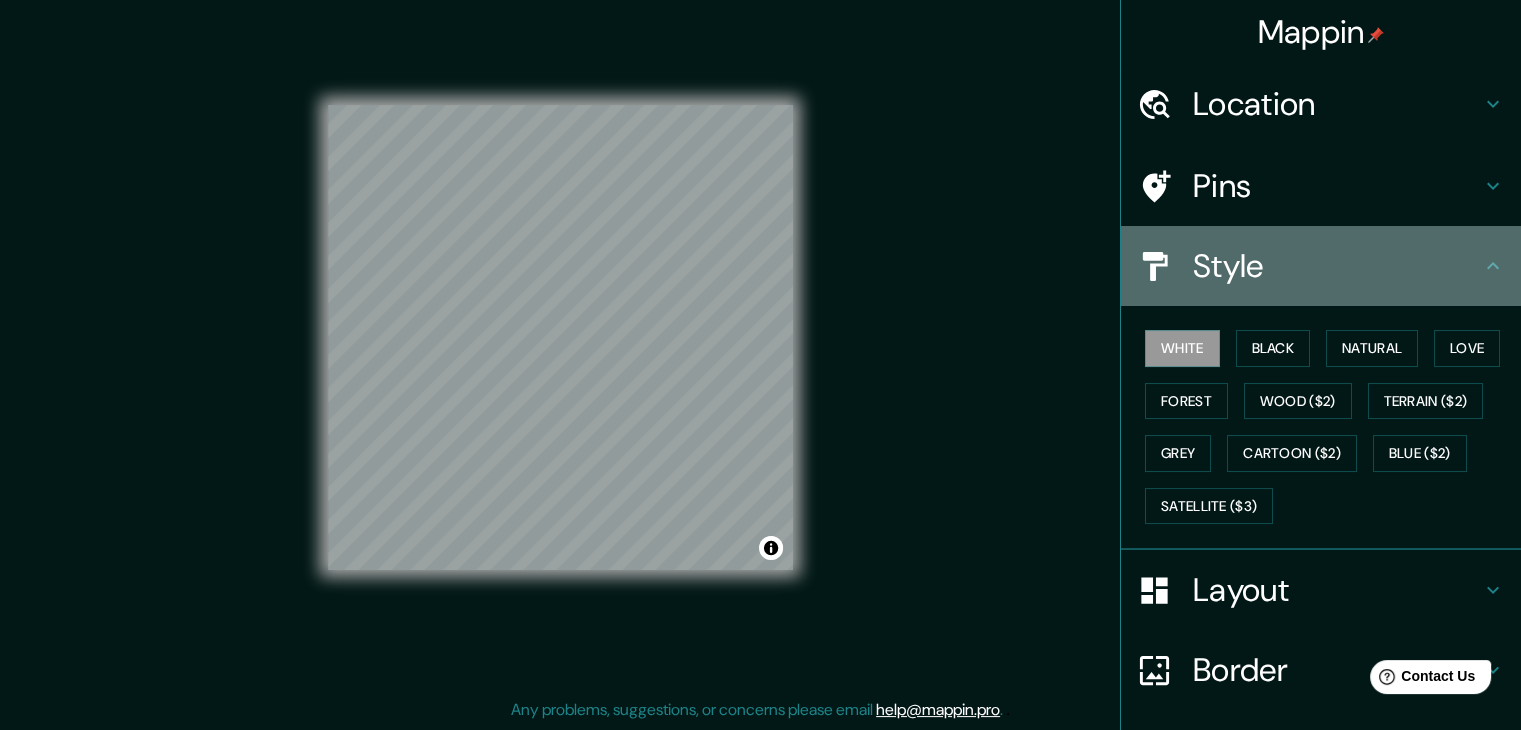 click on "Style" at bounding box center (1337, 104) 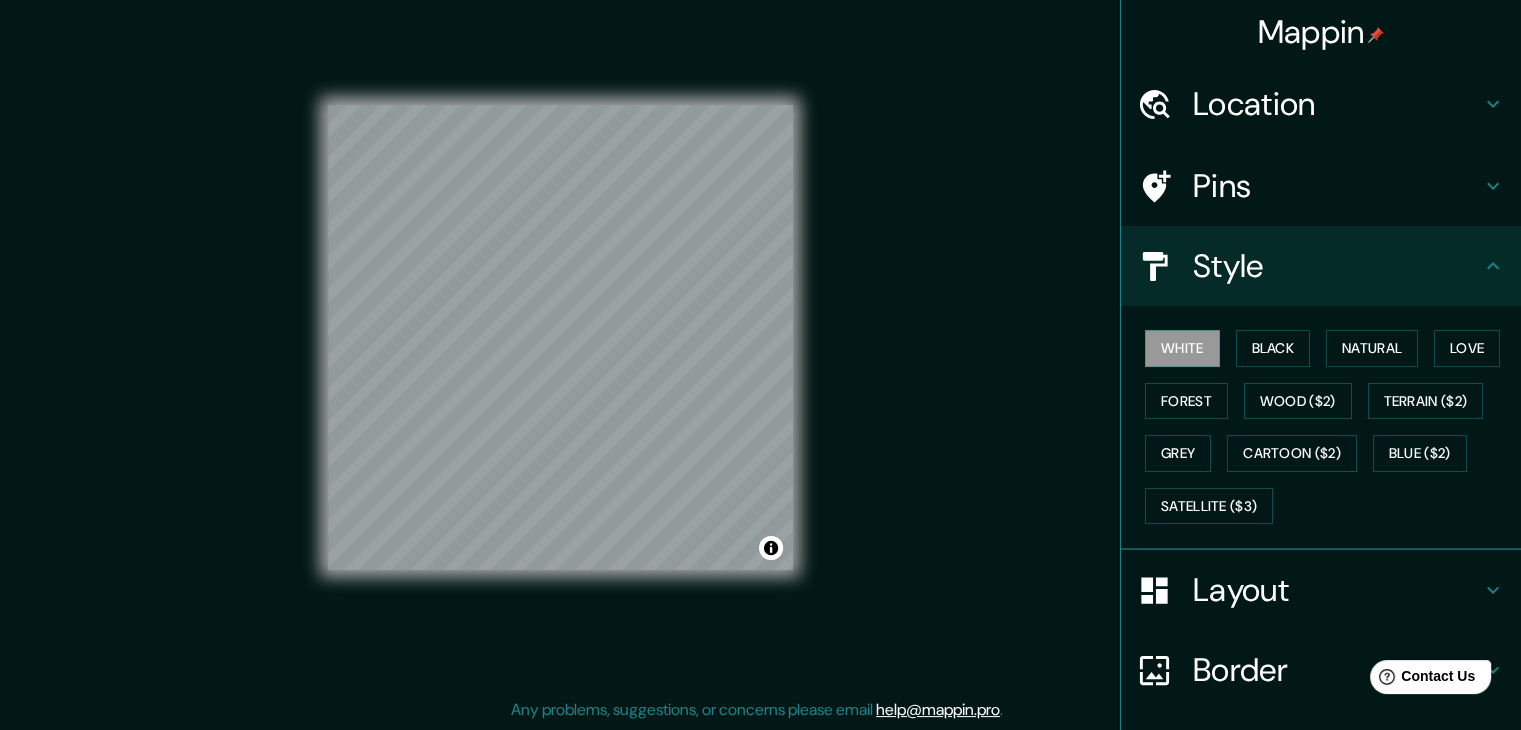 click at bounding box center (1493, 266) 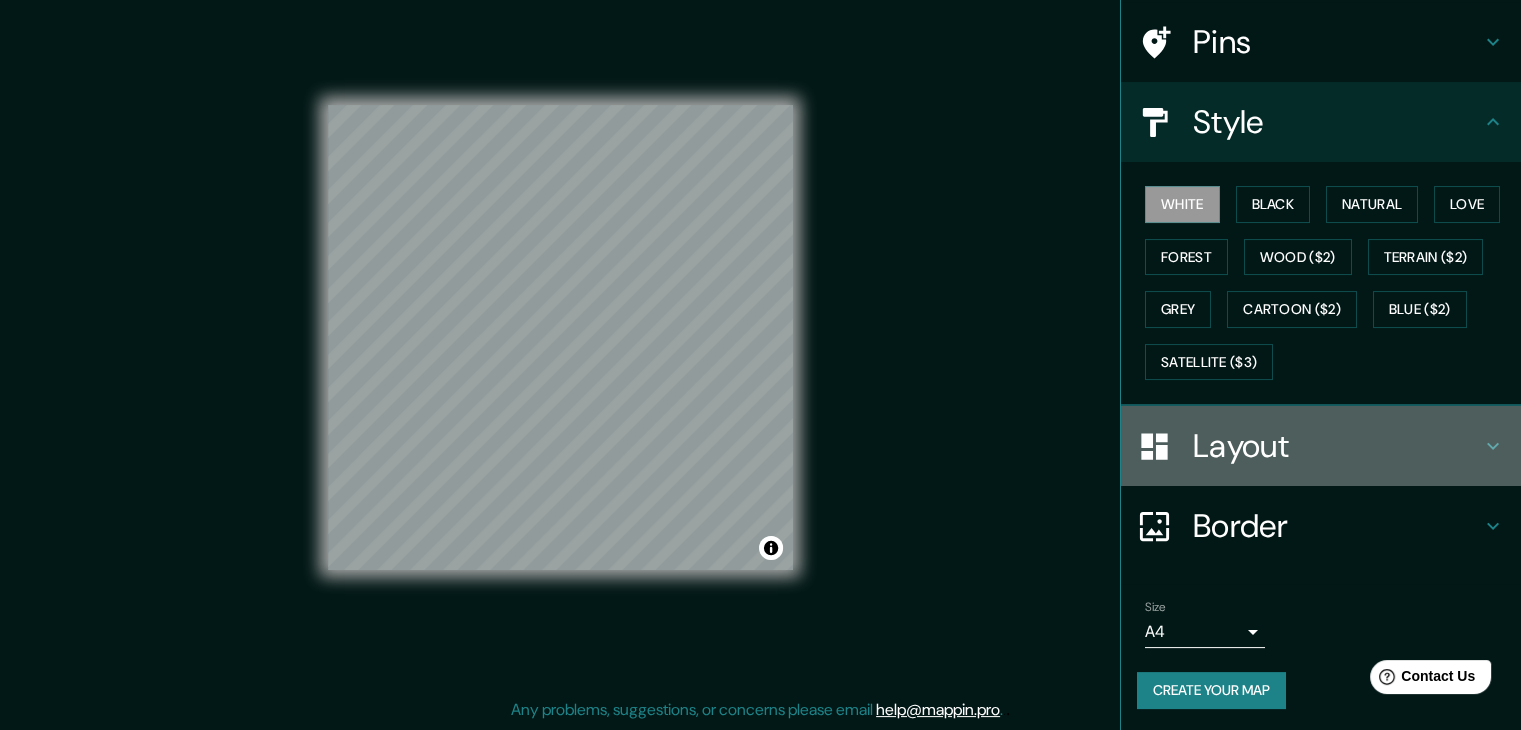 click on "Layout" at bounding box center (1321, 446) 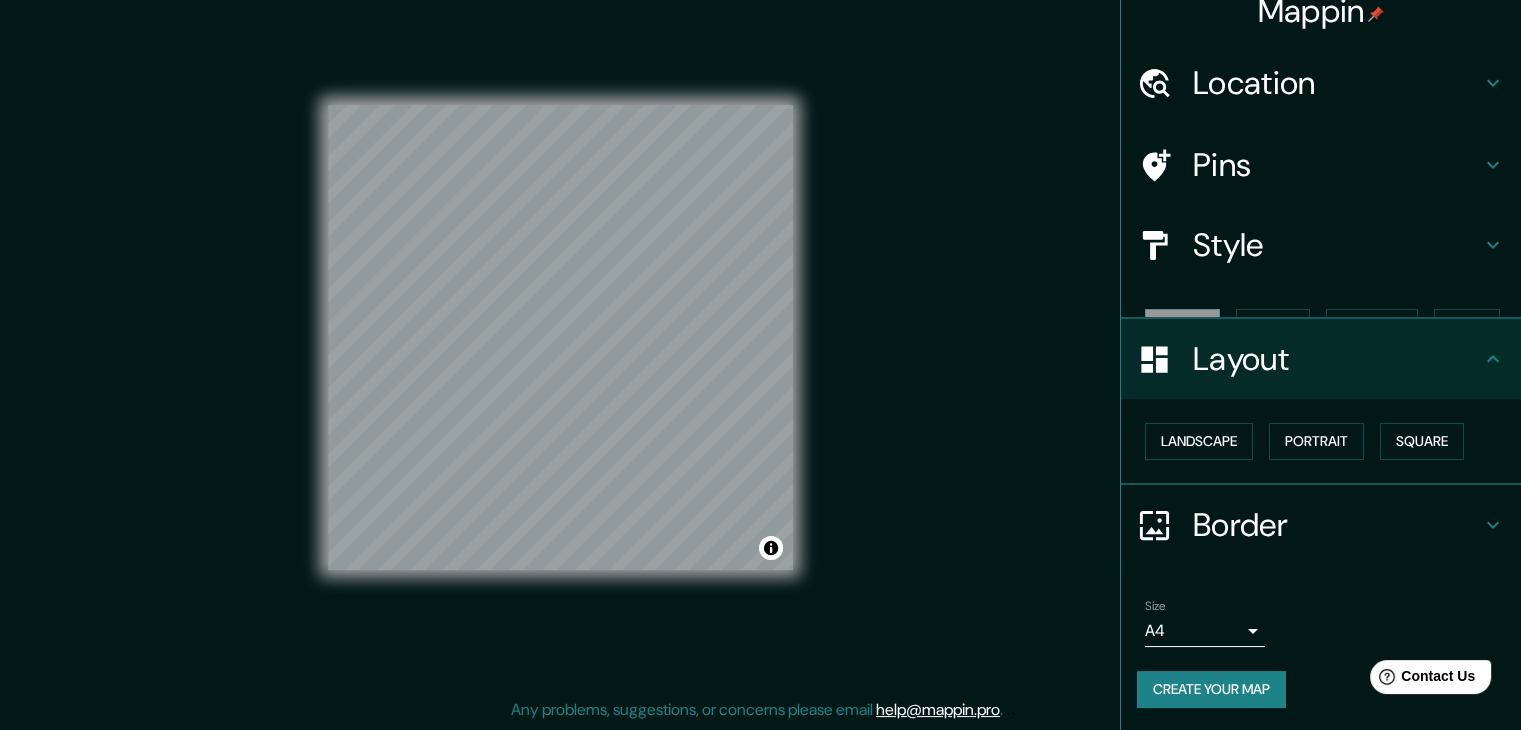 scroll, scrollTop: 0, scrollLeft: 0, axis: both 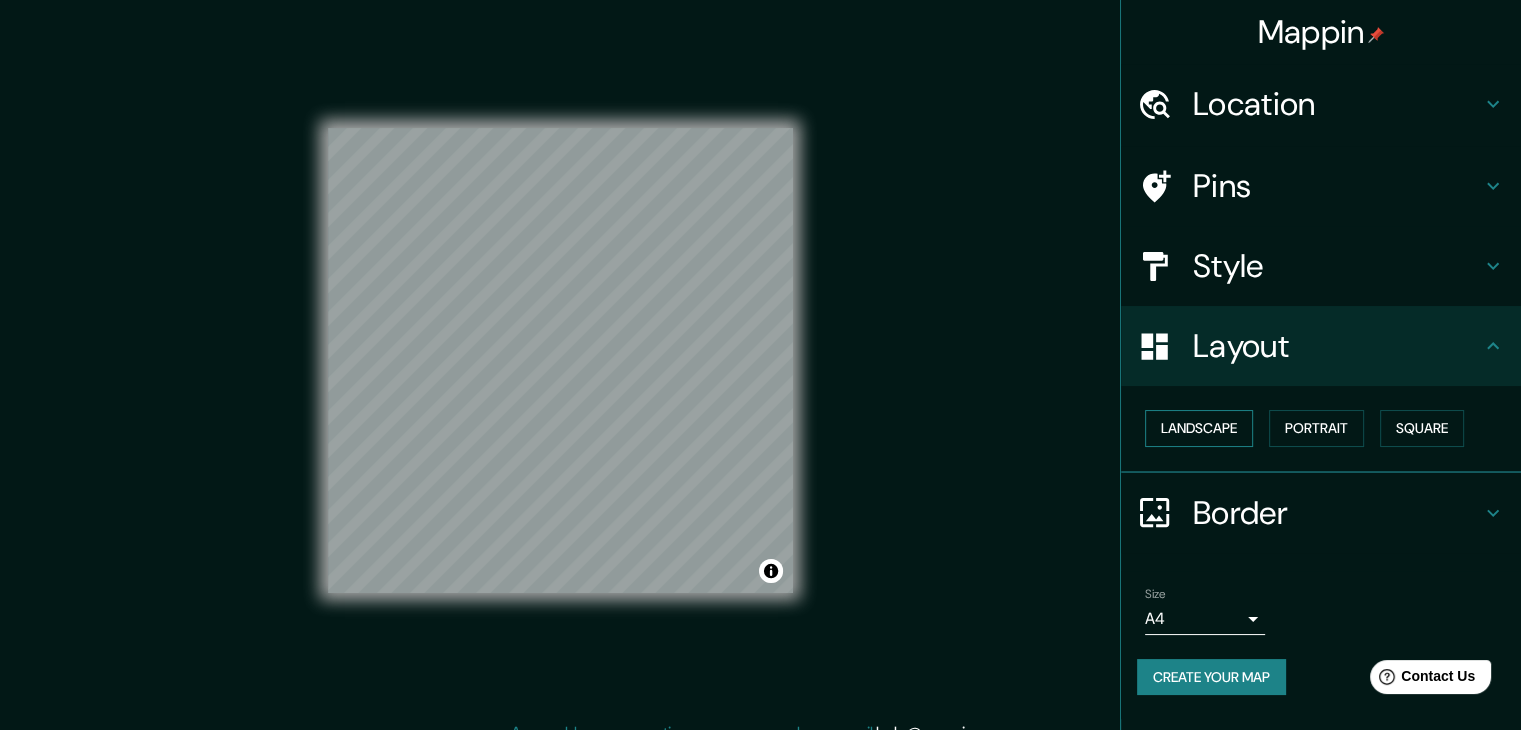 click on "Landscape" at bounding box center [1199, 428] 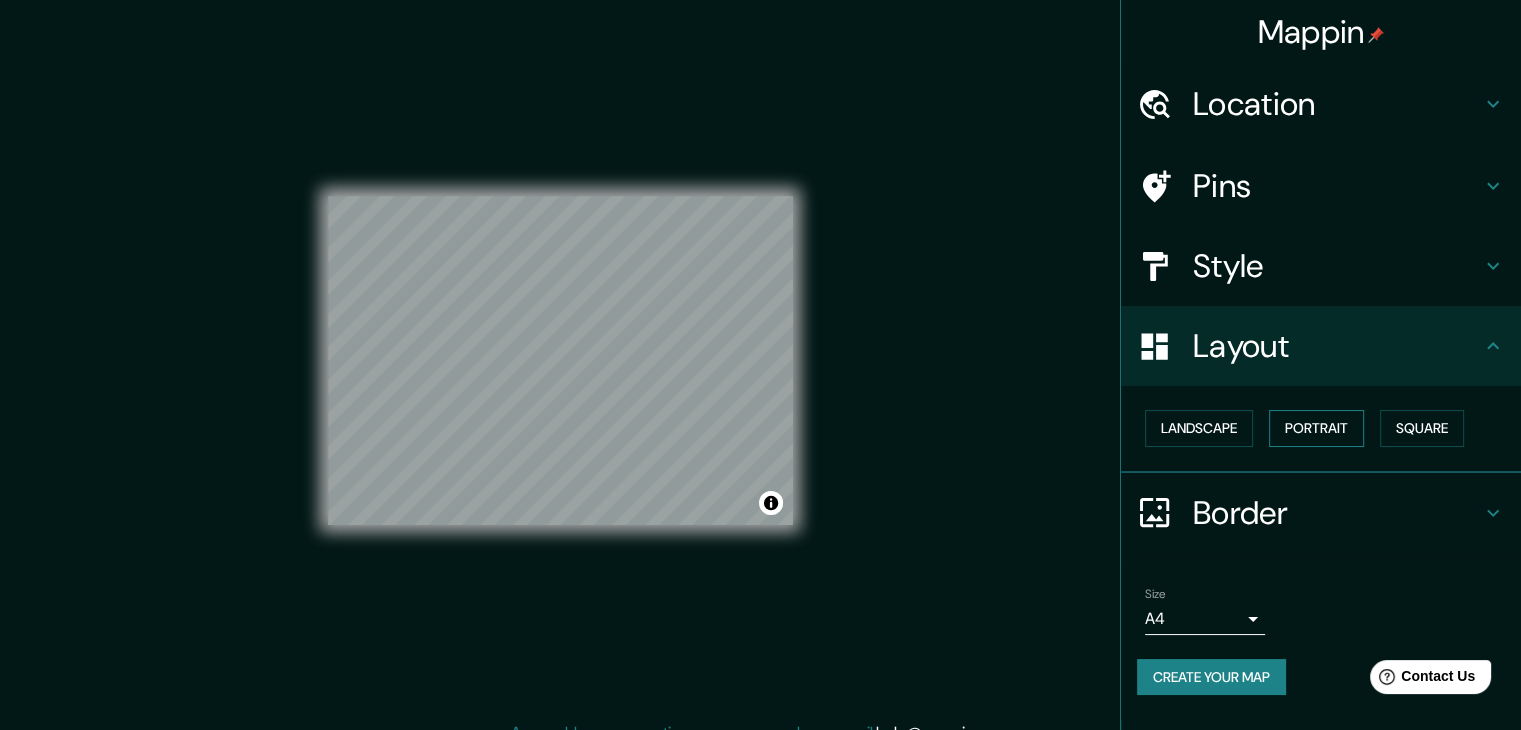 click on "Portrait" at bounding box center (1316, 428) 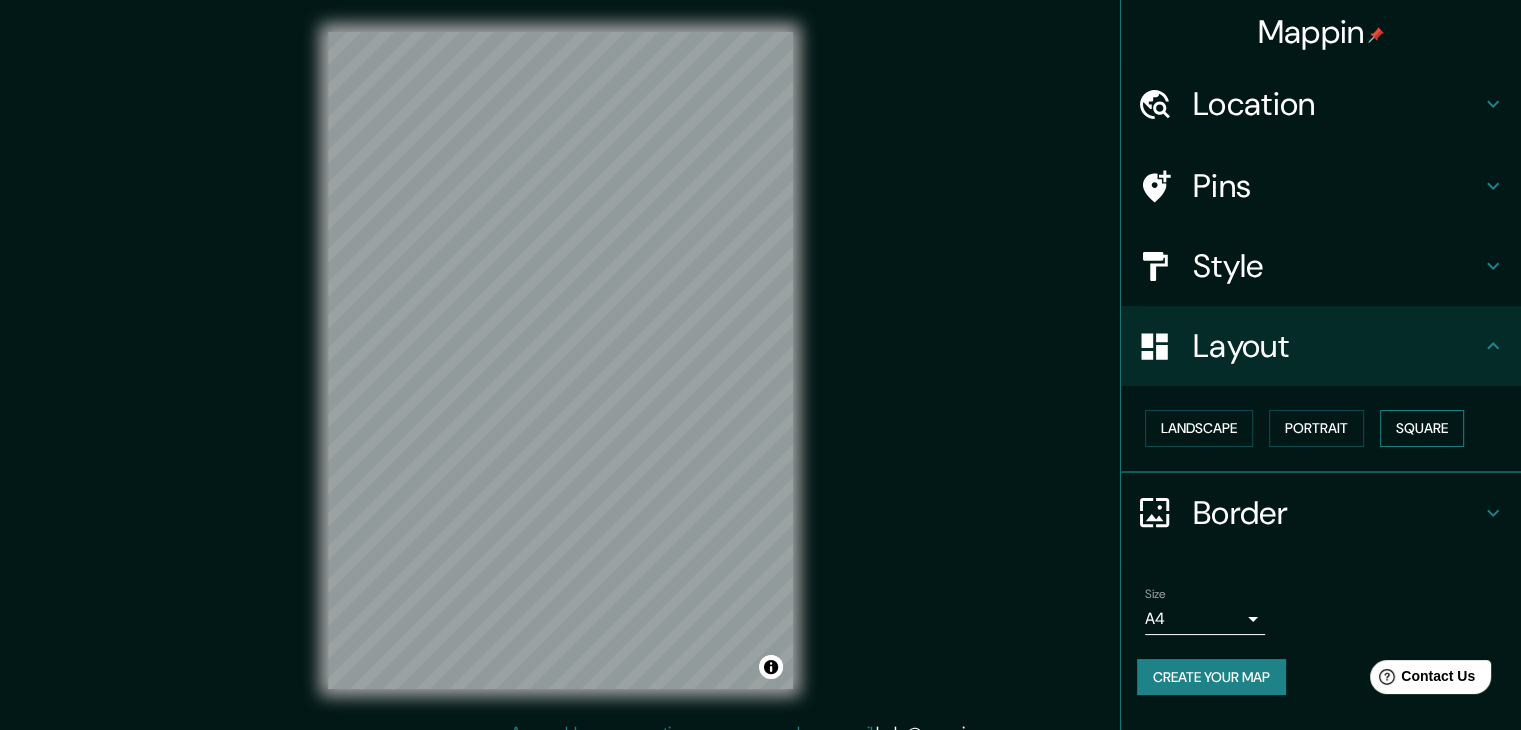 click on "Square" at bounding box center (1422, 428) 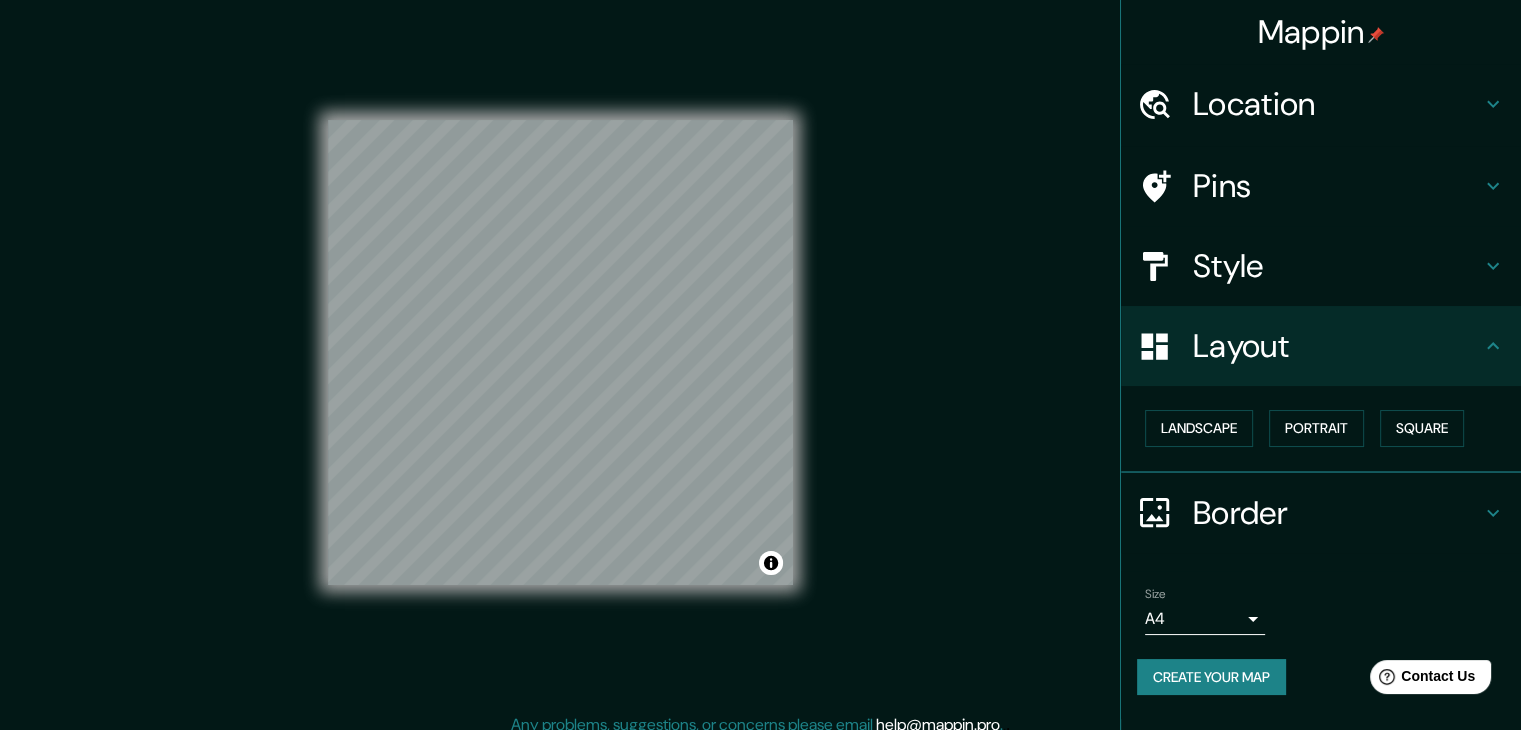 scroll, scrollTop: 23, scrollLeft: 0, axis: vertical 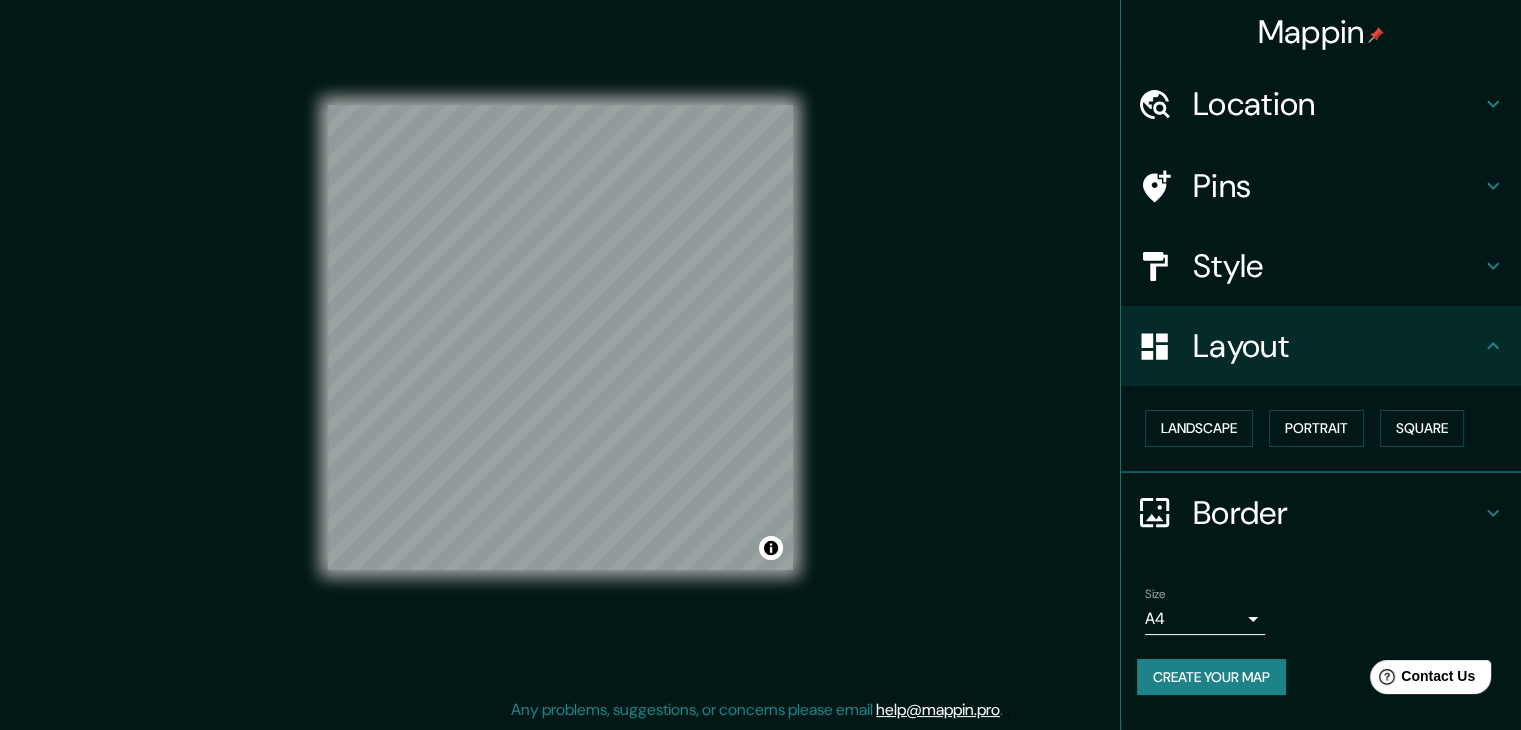 click on "Create your map" at bounding box center (1211, 677) 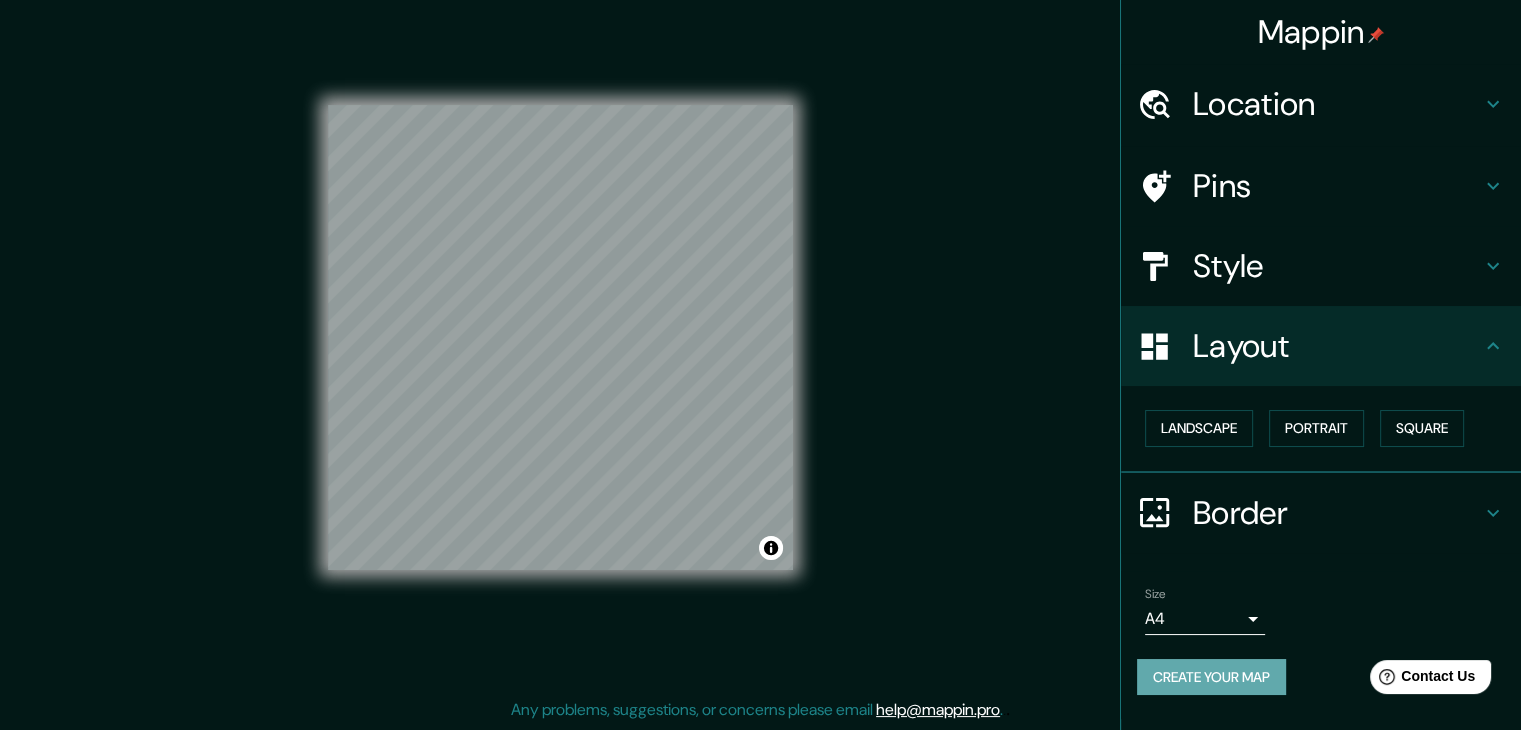 click on "Create your map" at bounding box center [1211, 677] 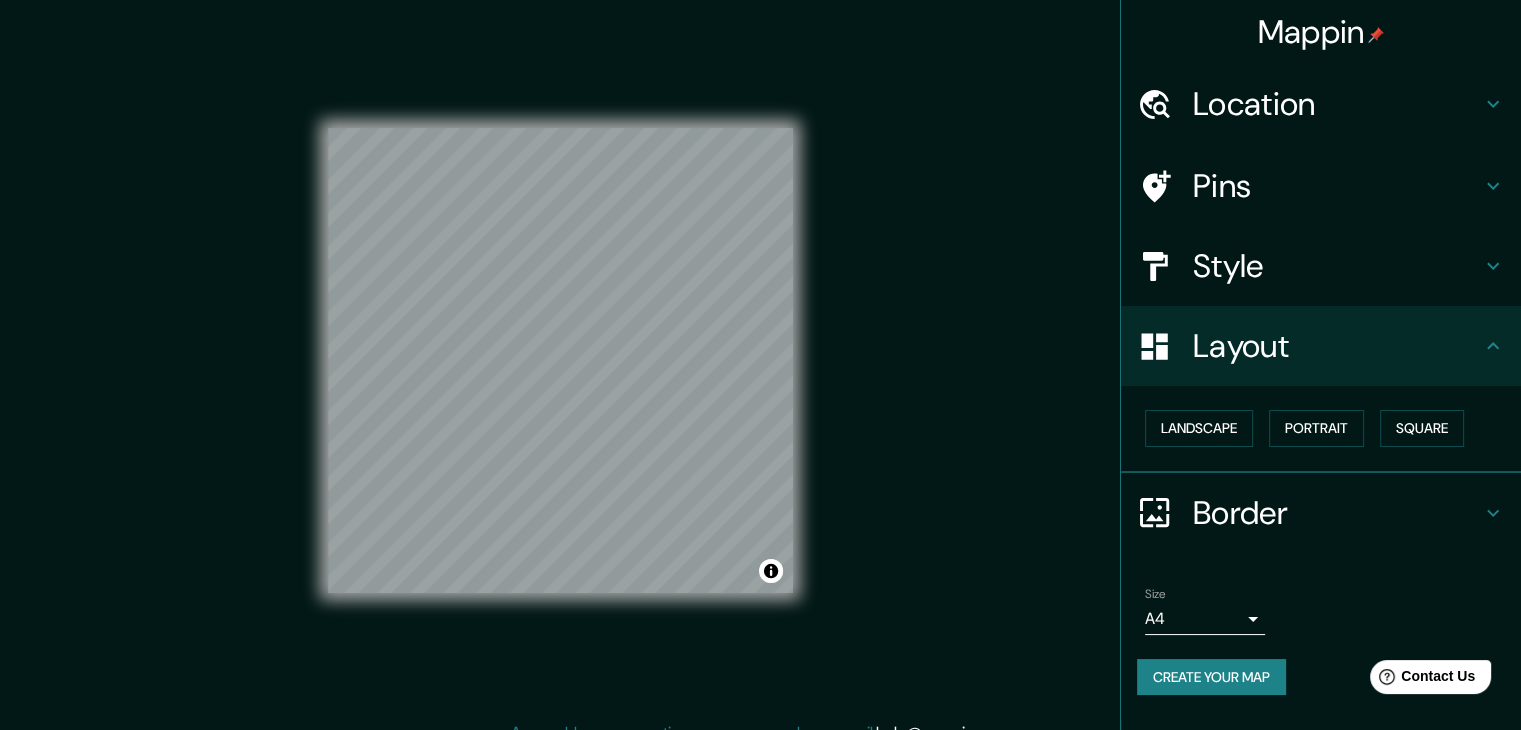 scroll, scrollTop: 23, scrollLeft: 0, axis: vertical 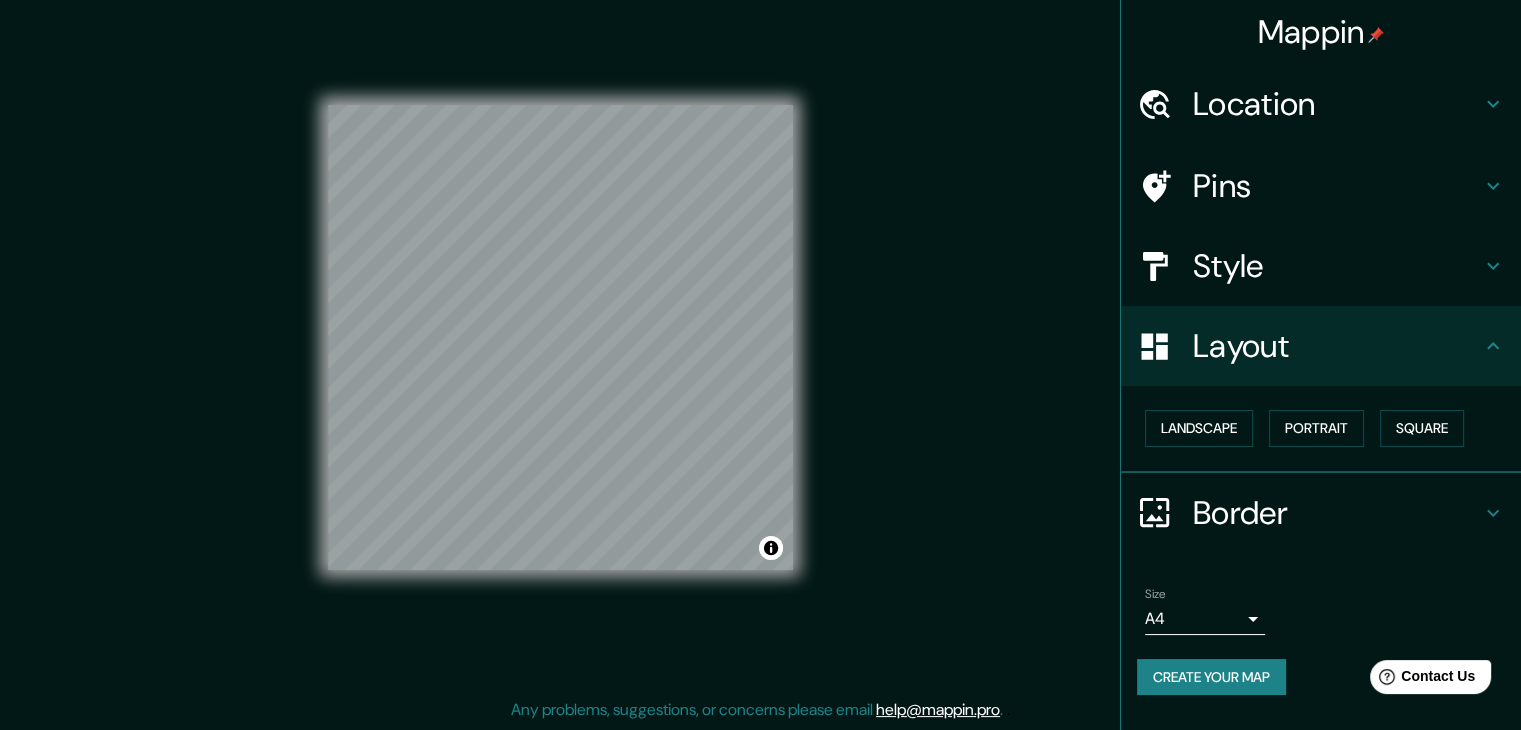click on "Mappin Location [STREET] [NUMBER], [POSTAL_CODE] [CITY], [STATE], [COUNTRY] Pins Style Layout Landscape Portrait Square Border Choose a border.  Hint : you can make layers of the frame opaque to create some cool effects. None Simple Transparent Fancy Size A4 single Create your map © Mapbox   © OpenStreetMap   Improve this map Any problems, suggestions, or concerns please email    help@example.com . . ." at bounding box center [760, 342] 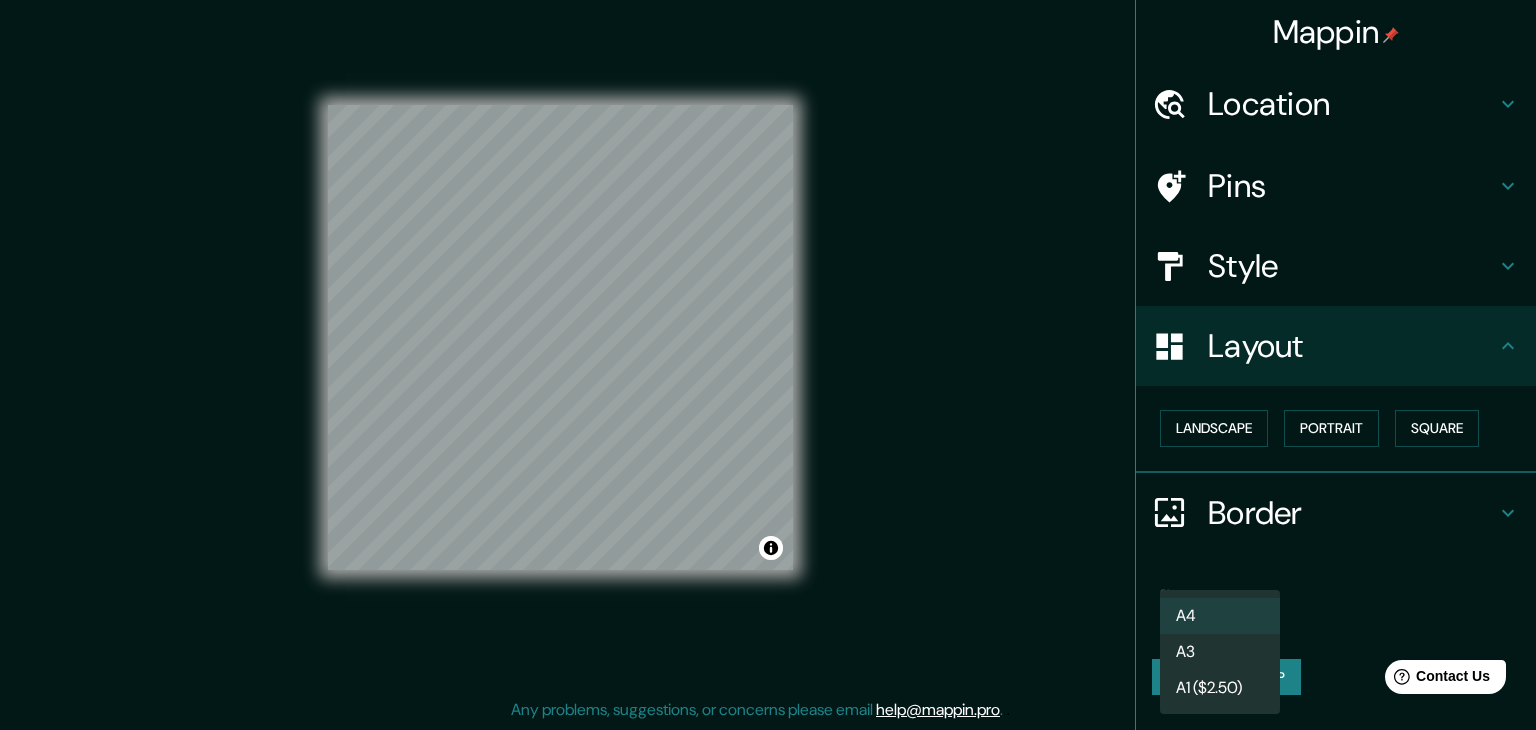 click at bounding box center (768, 365) 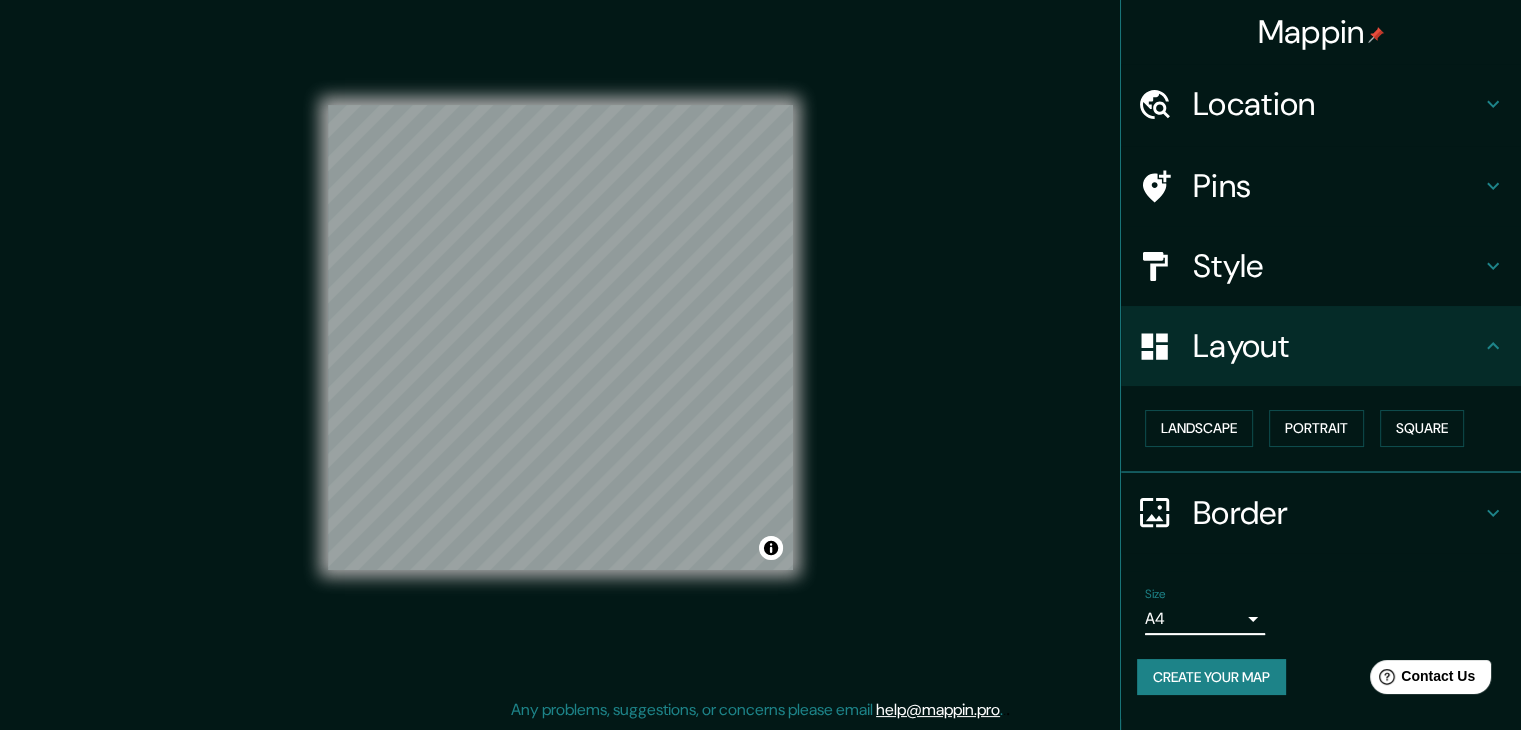 click on "Pins" at bounding box center [1337, 104] 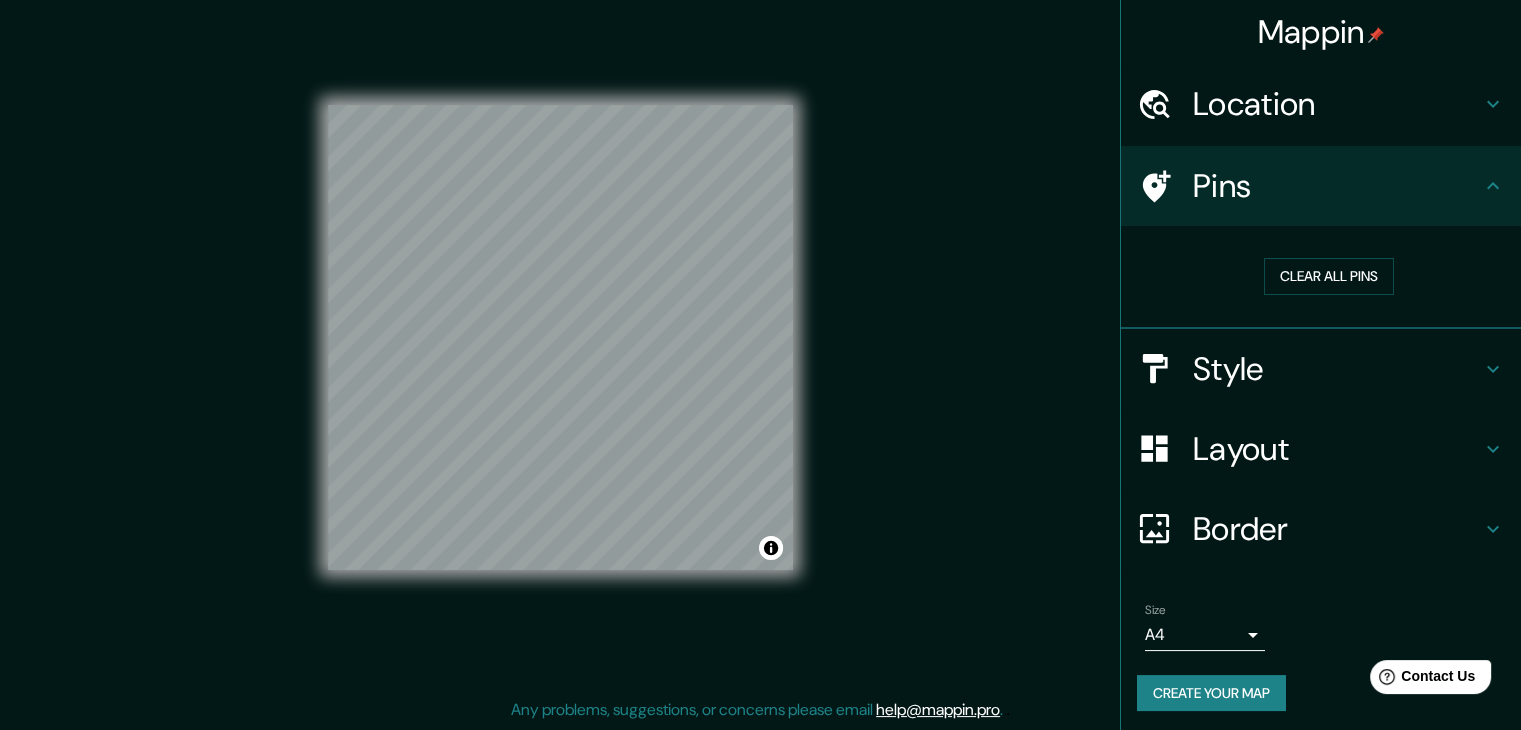 click on "Create your map" at bounding box center (1211, 693) 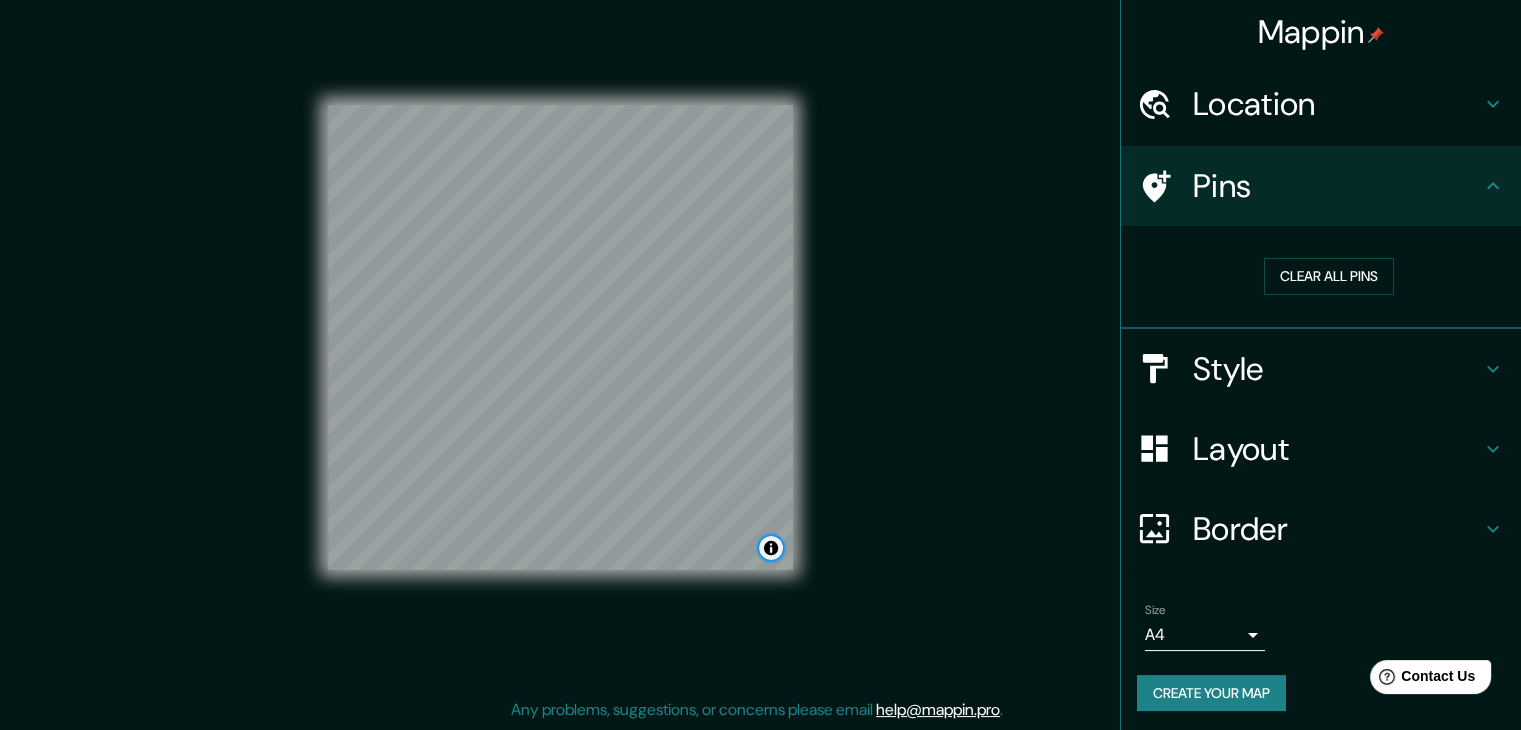 click at bounding box center (771, 548) 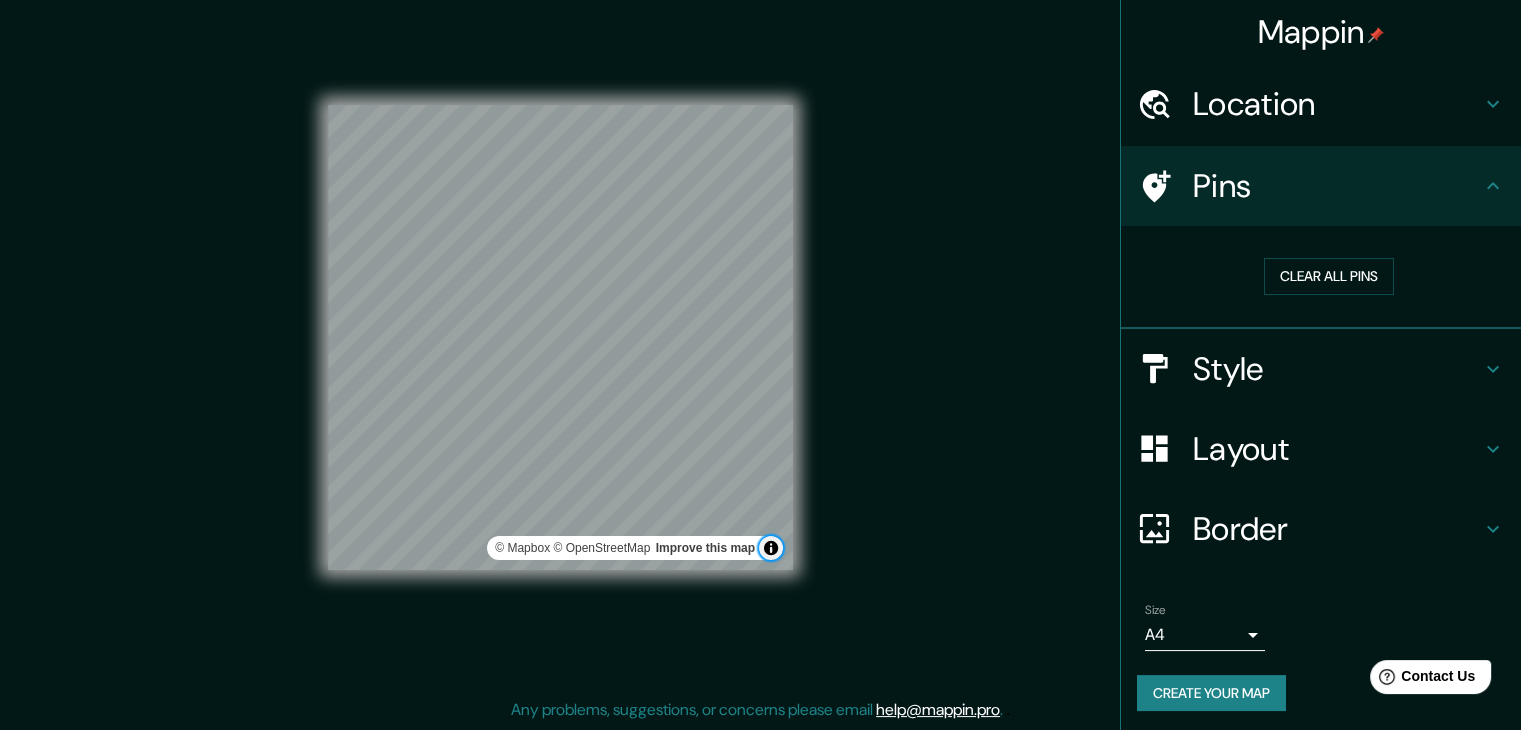 click at bounding box center [771, 548] 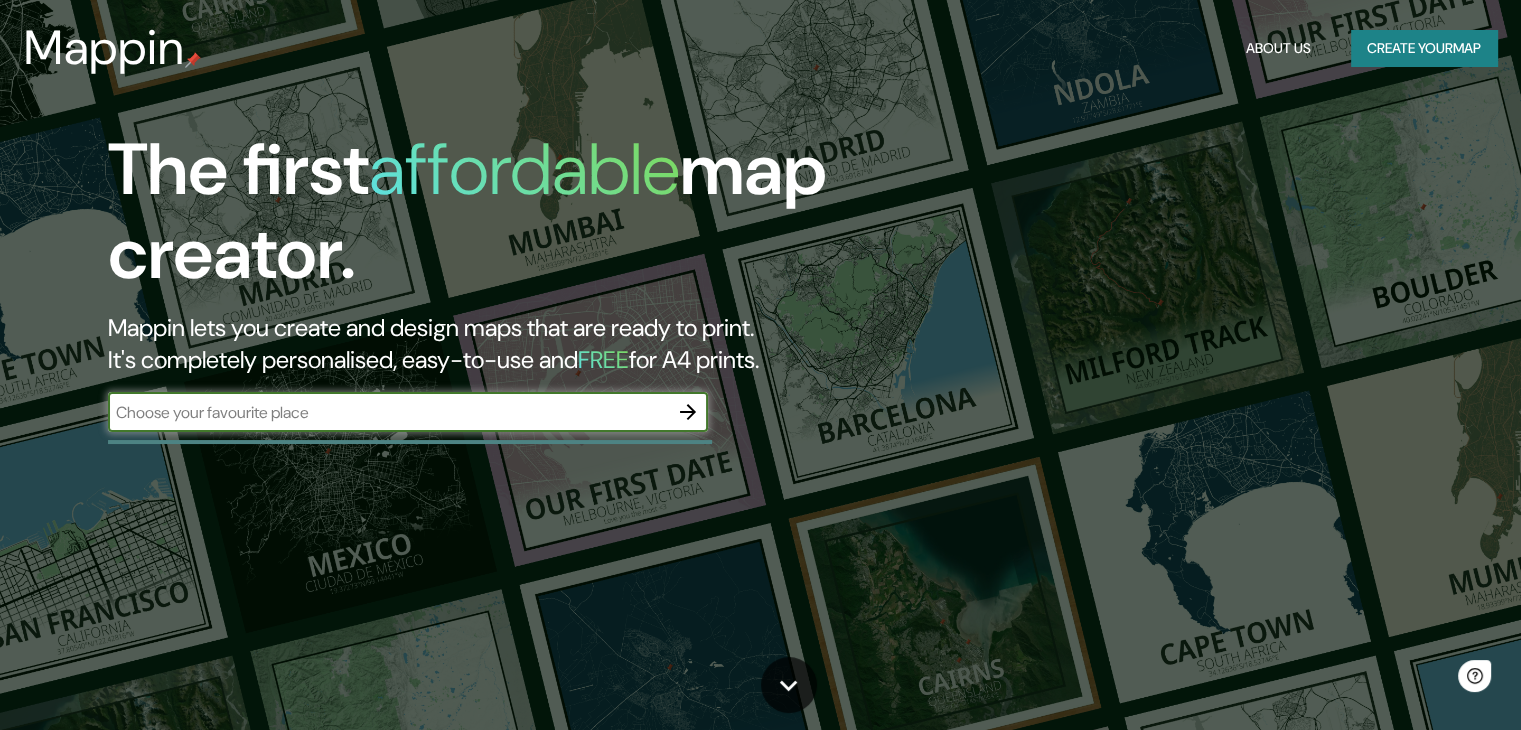scroll, scrollTop: 0, scrollLeft: 0, axis: both 